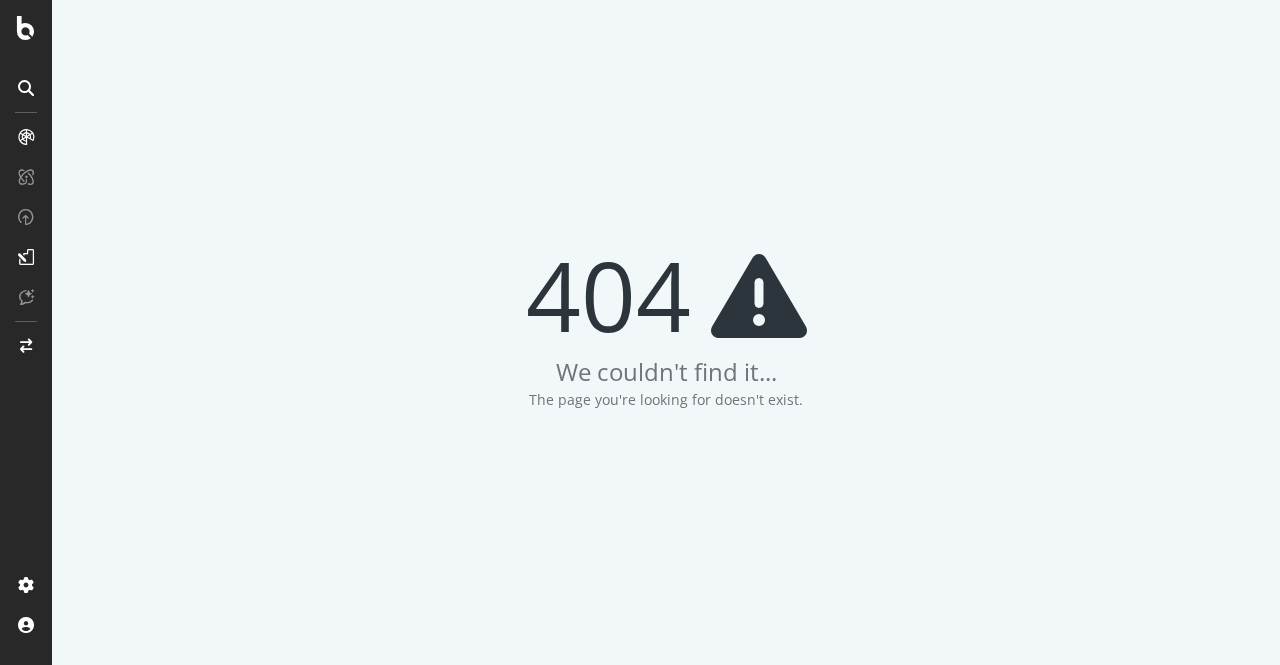 scroll, scrollTop: 0, scrollLeft: 0, axis: both 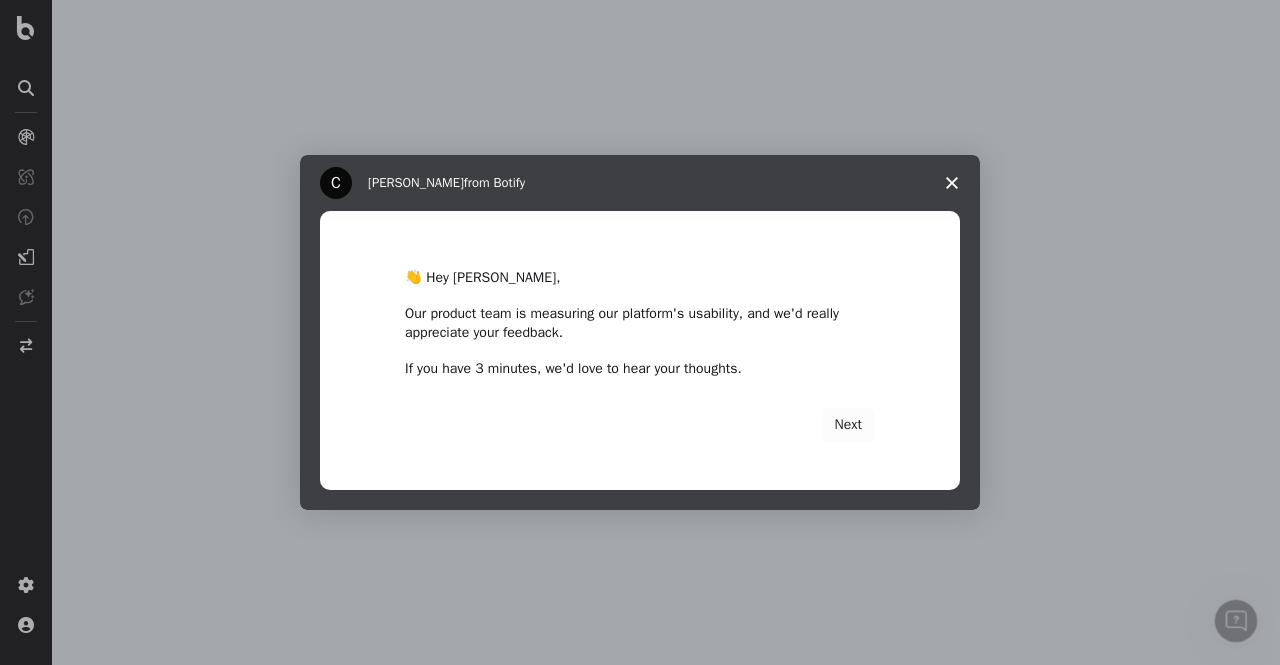 click at bounding box center [952, 183] 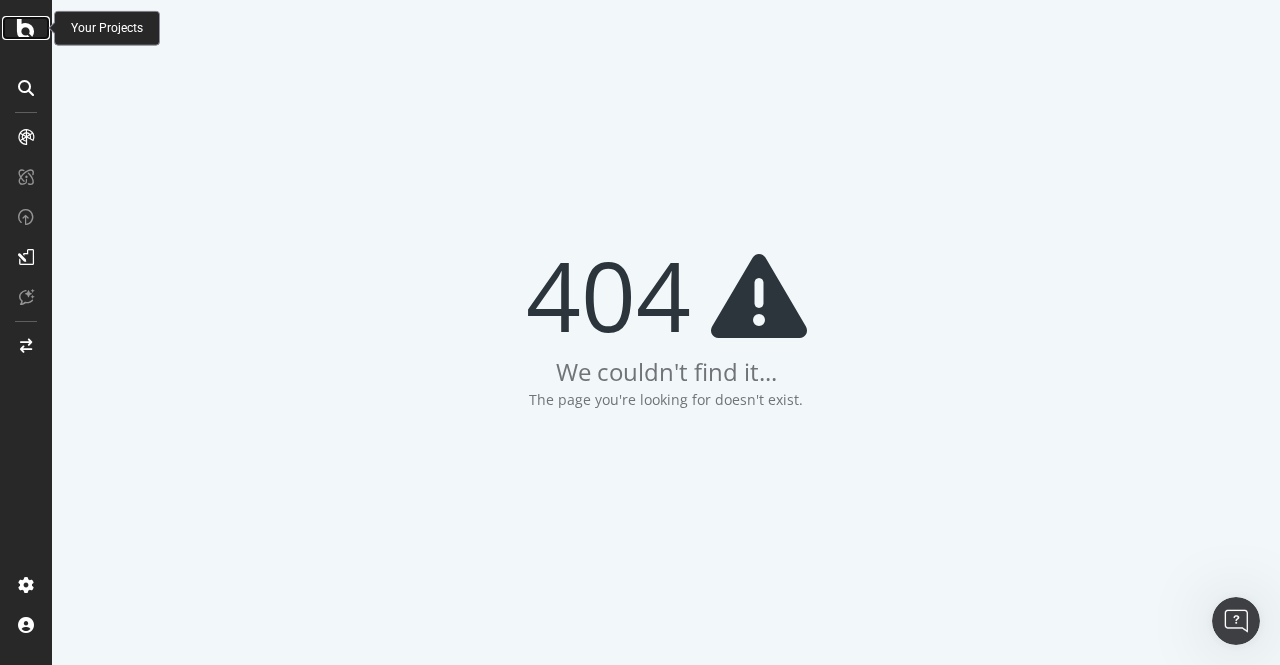 click at bounding box center (26, 28) 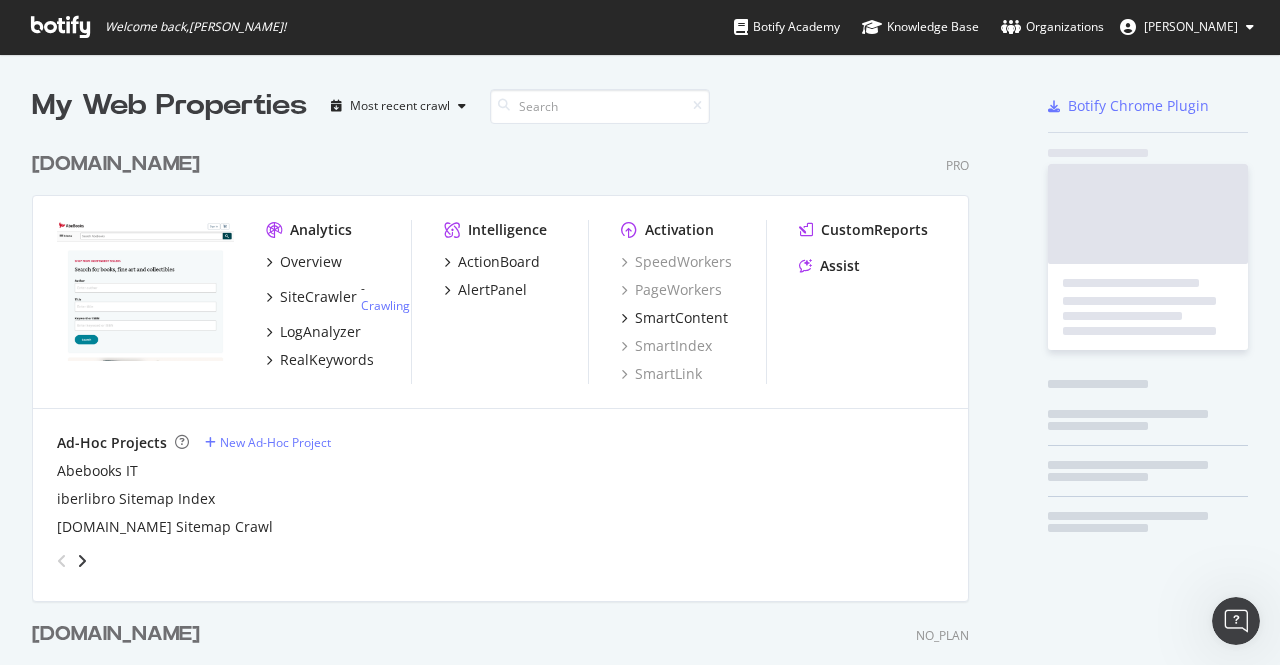 scroll, scrollTop: 16, scrollLeft: 16, axis: both 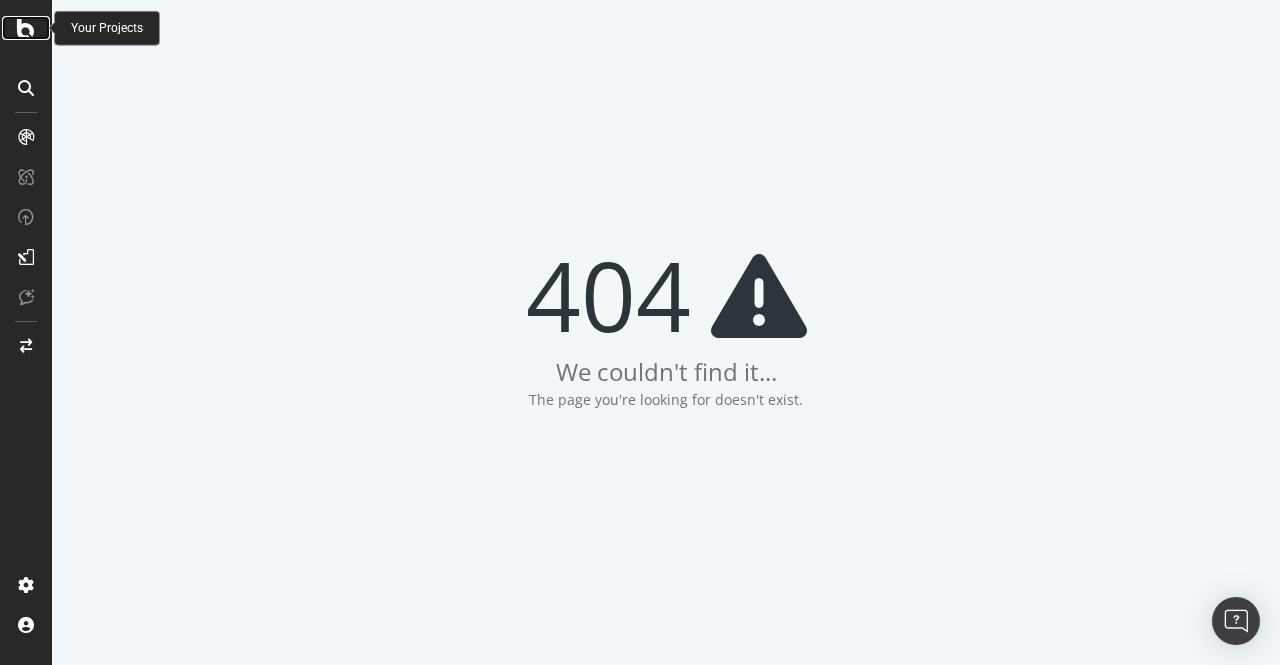 click at bounding box center (26, 28) 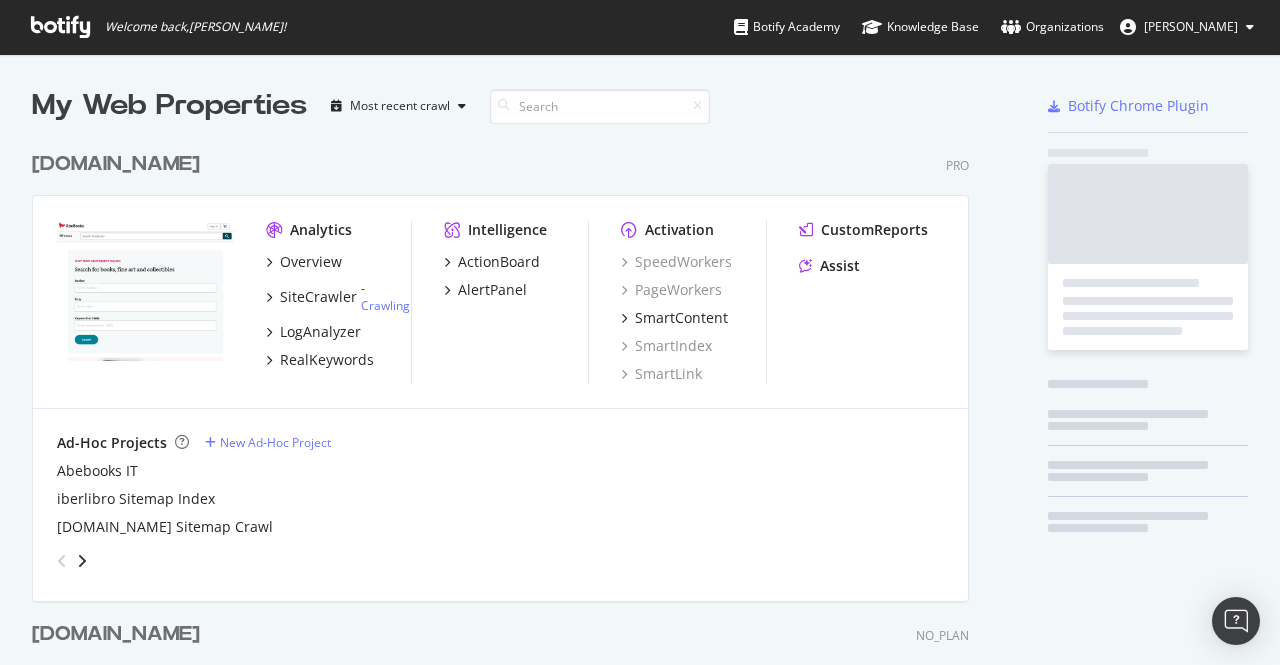 scroll, scrollTop: 16, scrollLeft: 16, axis: both 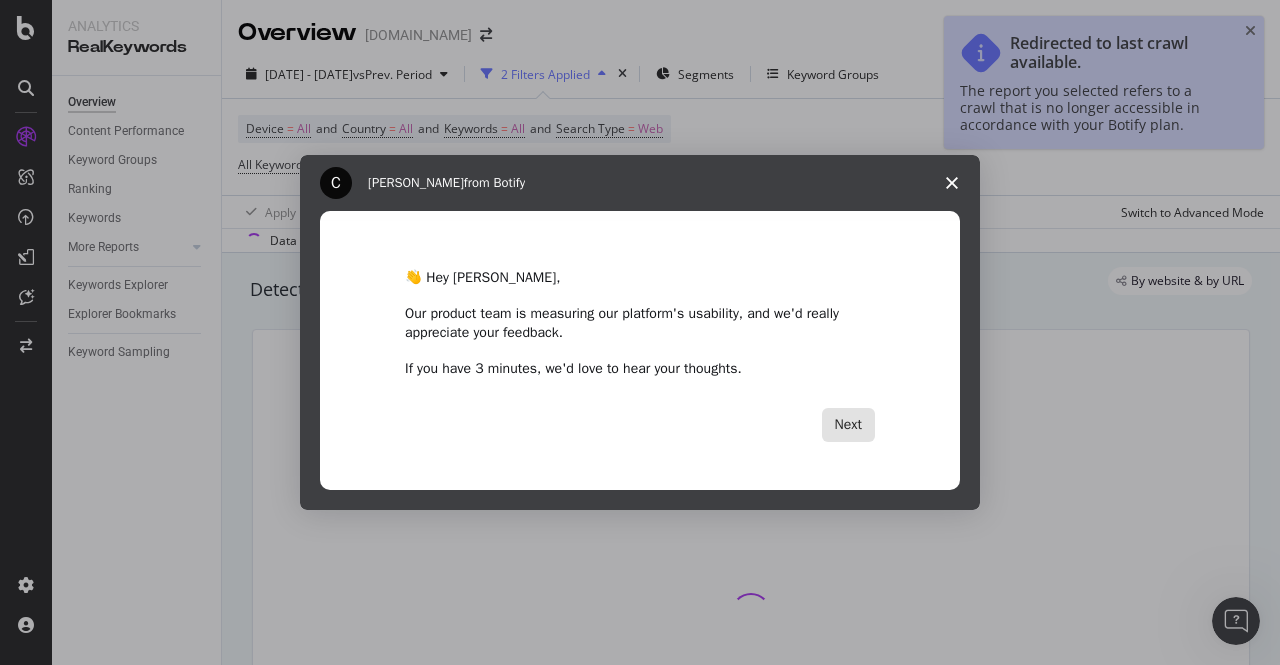 click on "Next" at bounding box center [848, 425] 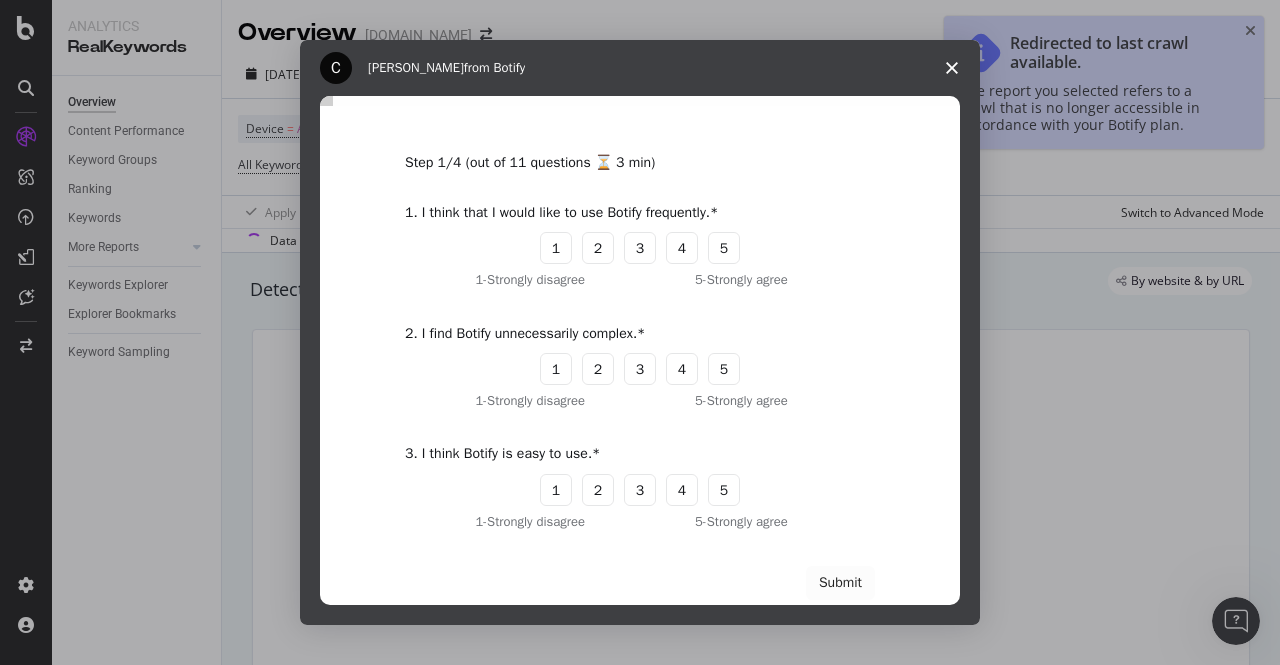 click 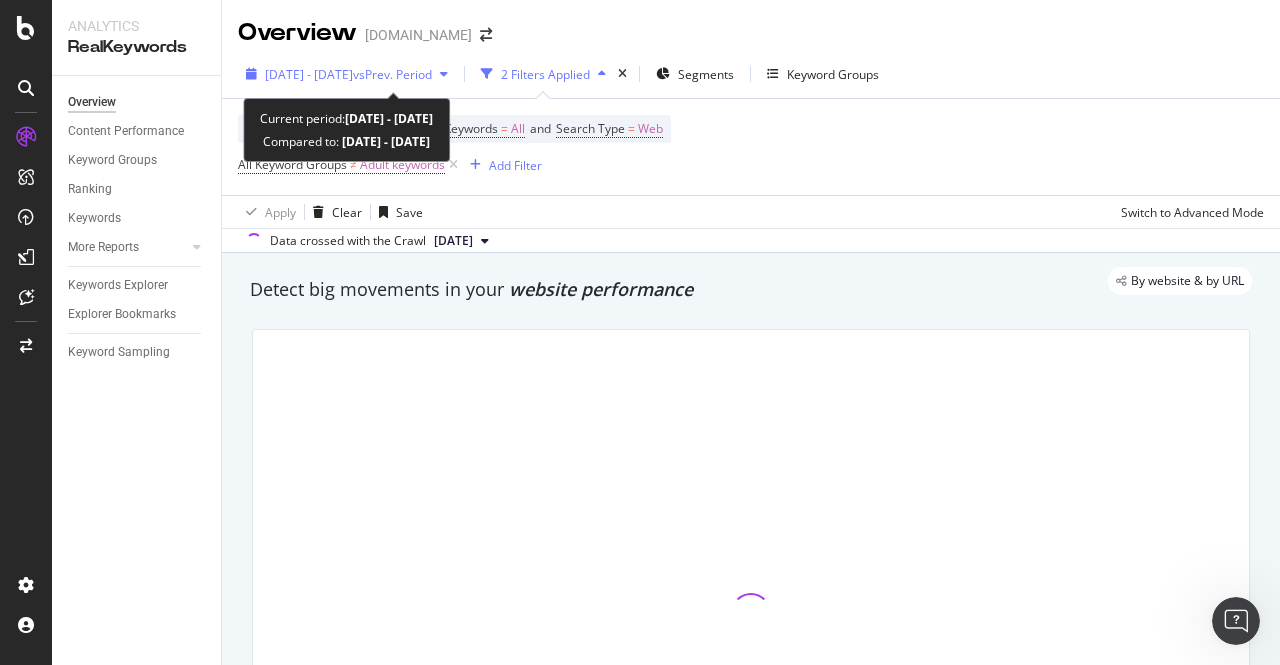 click on "[DATE] - [DATE]" at bounding box center [309, 74] 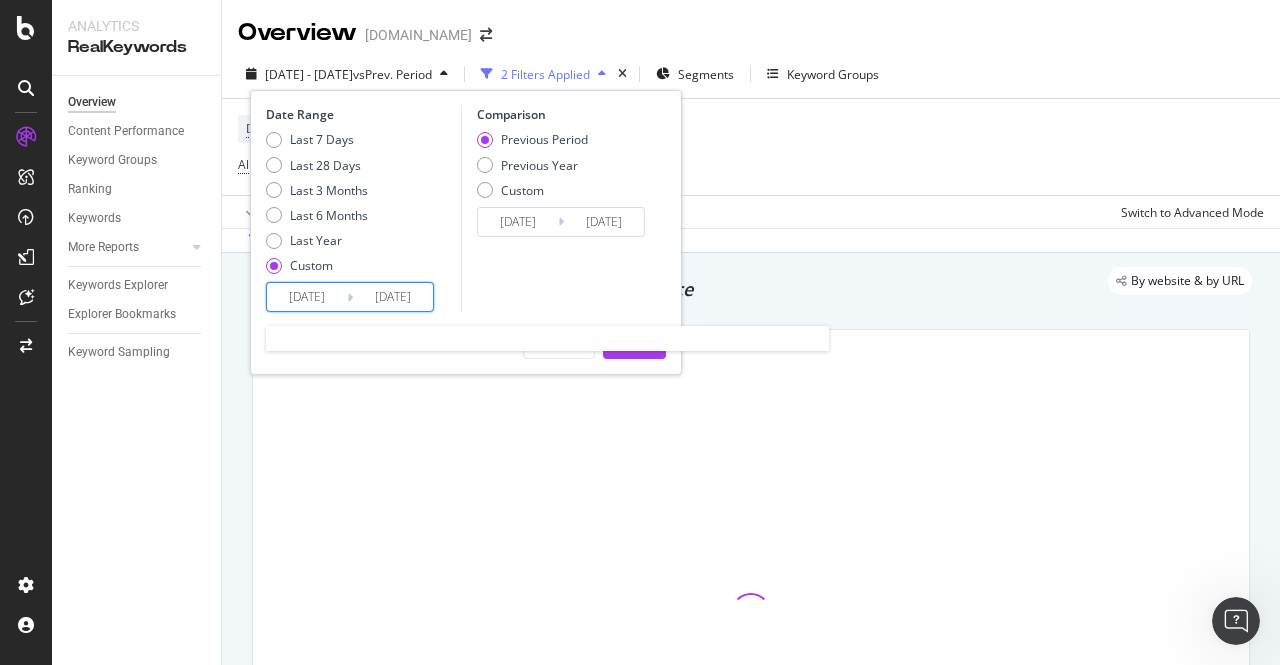 click on "[DATE]" at bounding box center [307, 297] 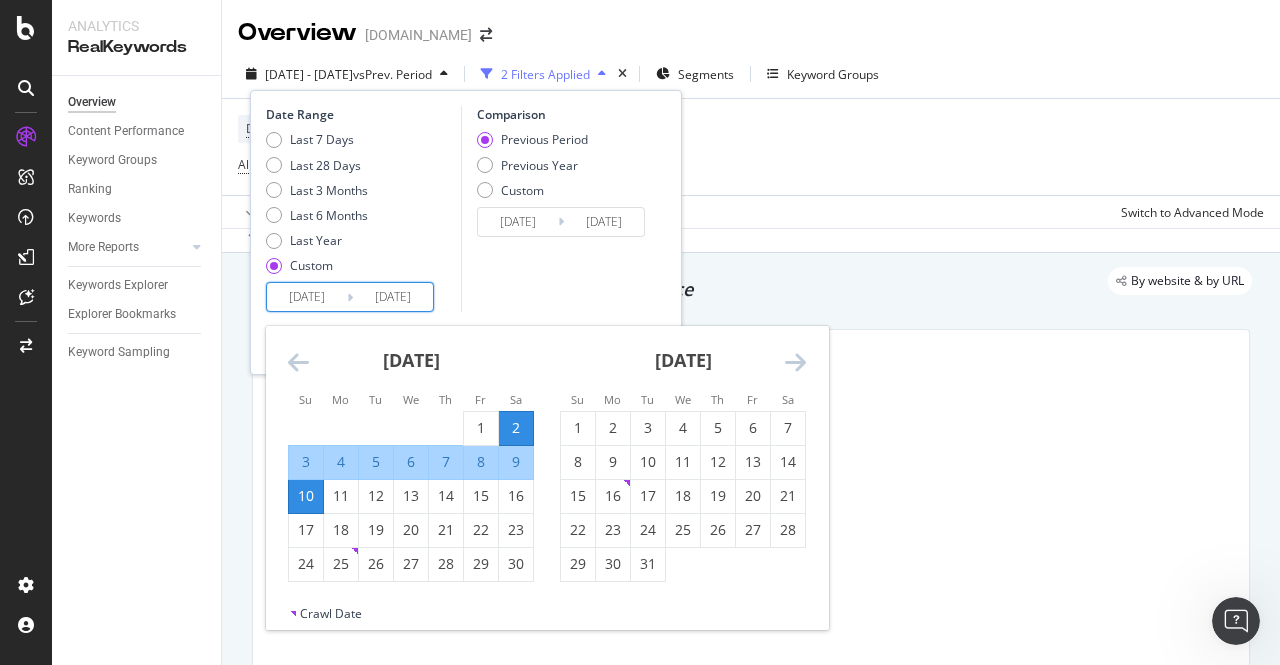 click at bounding box center (795, 362) 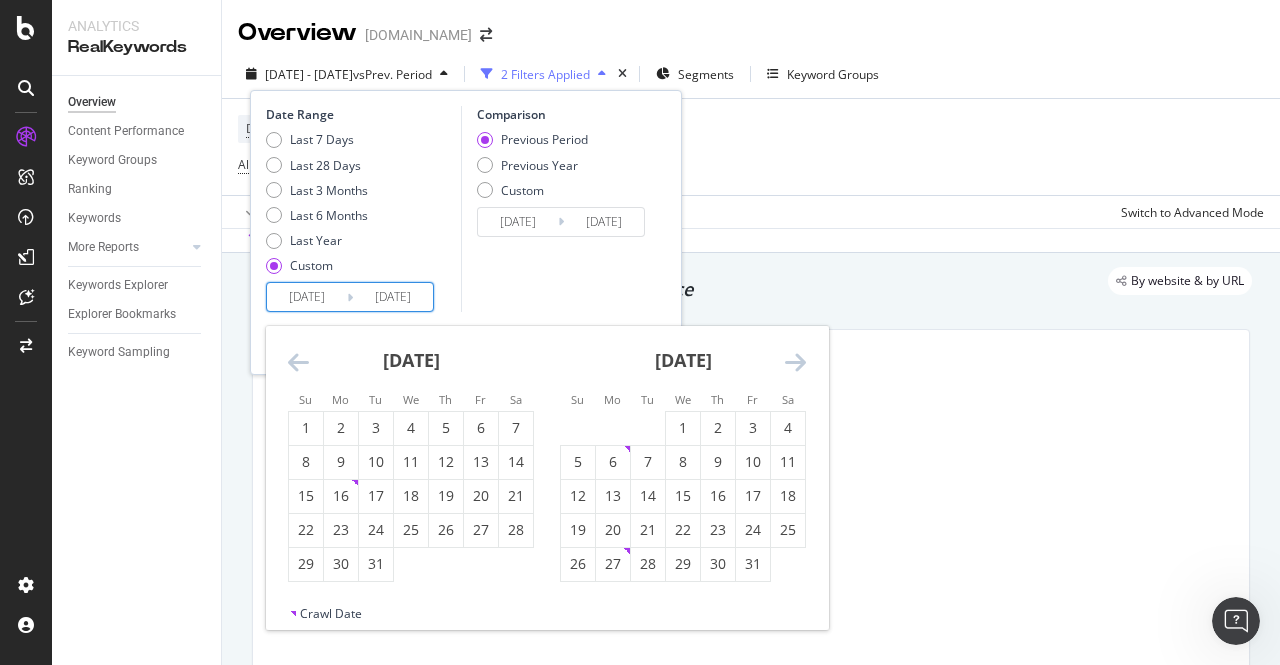 click at bounding box center [795, 362] 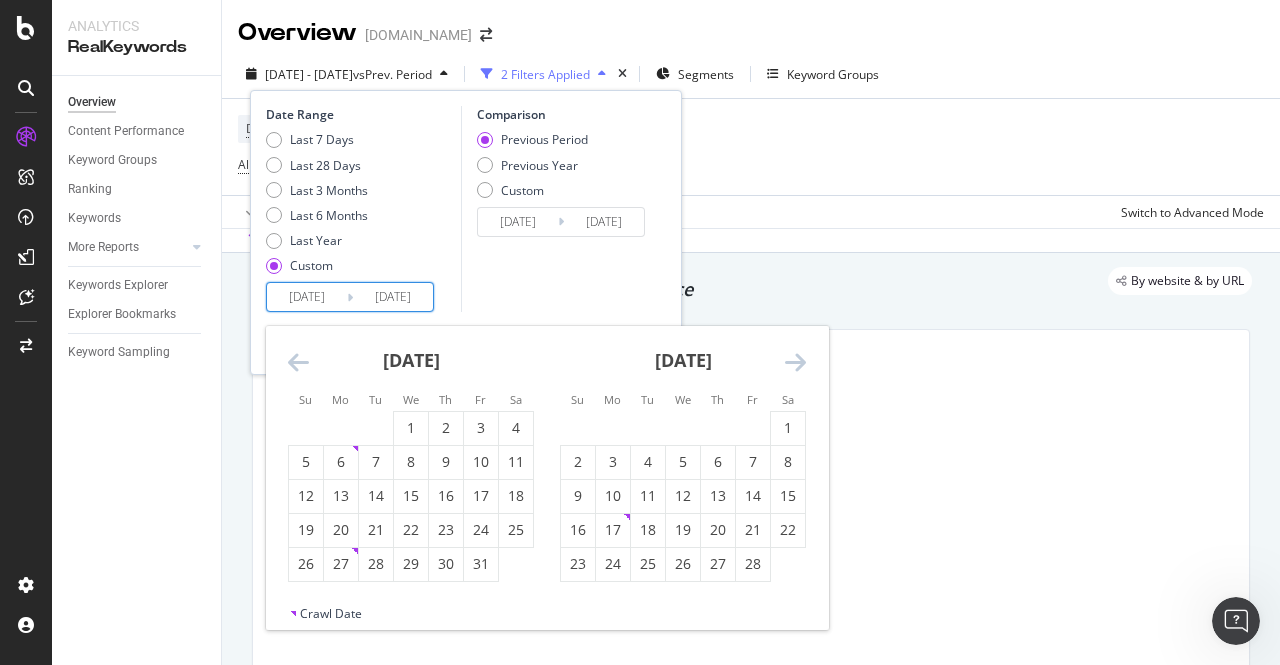 click at bounding box center (795, 362) 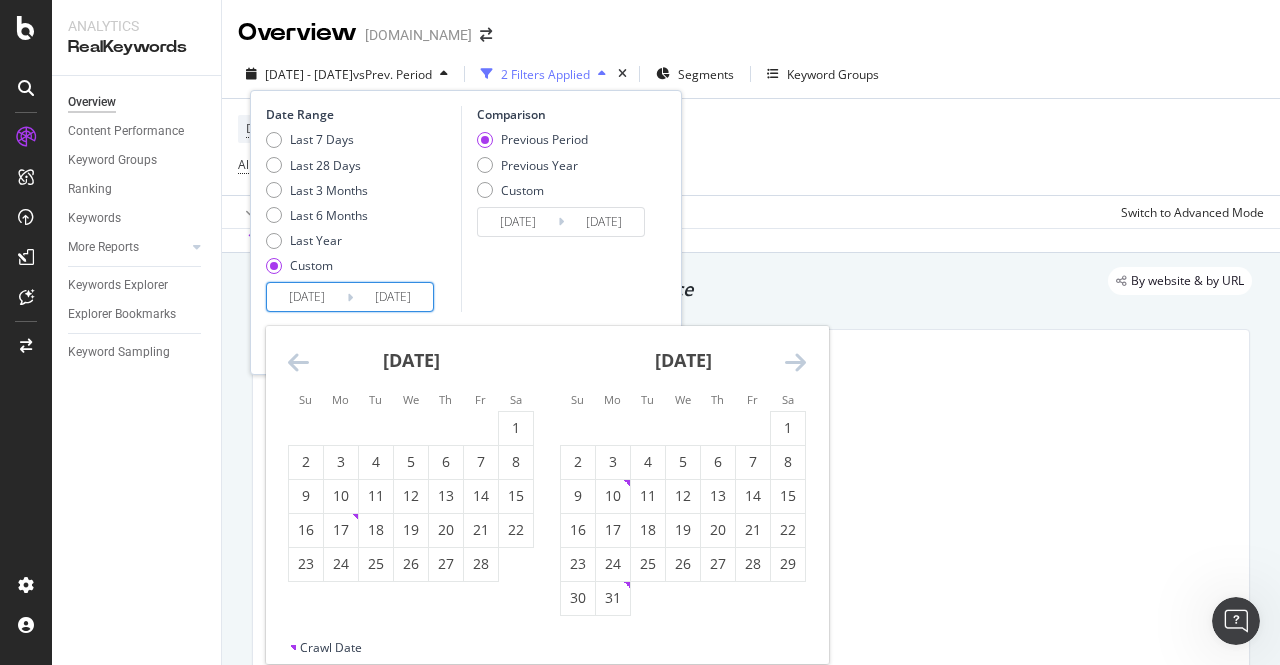 click at bounding box center (795, 362) 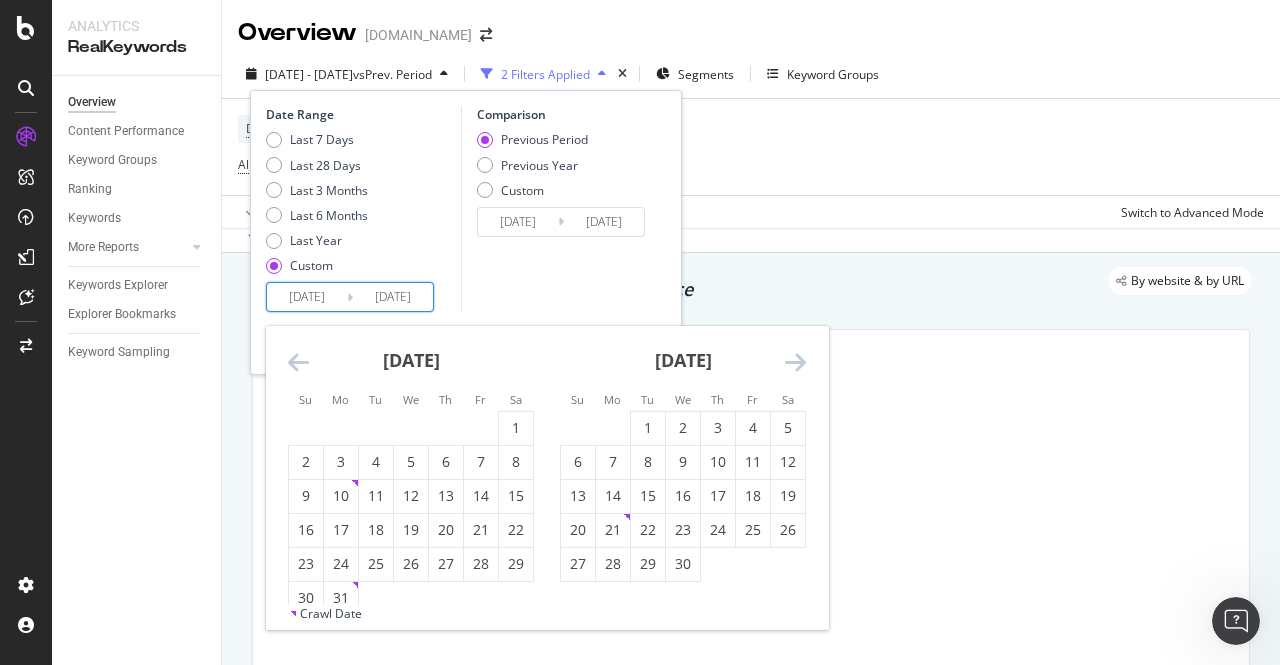 click at bounding box center [795, 362] 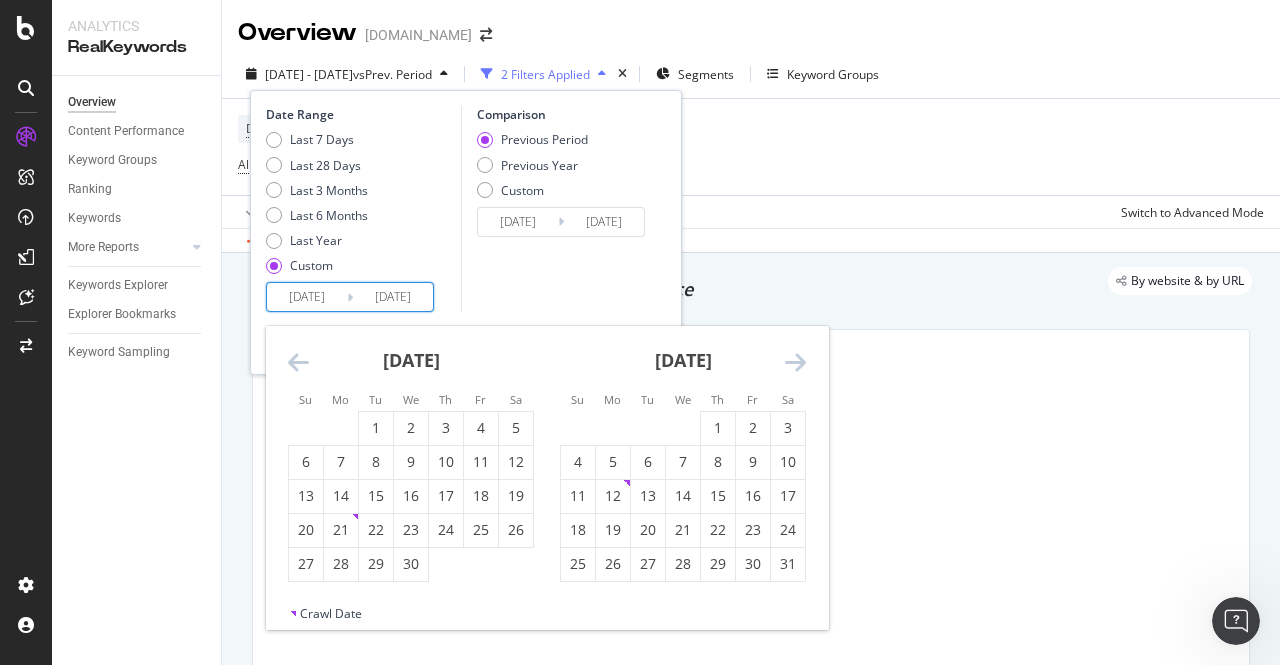 click at bounding box center (795, 362) 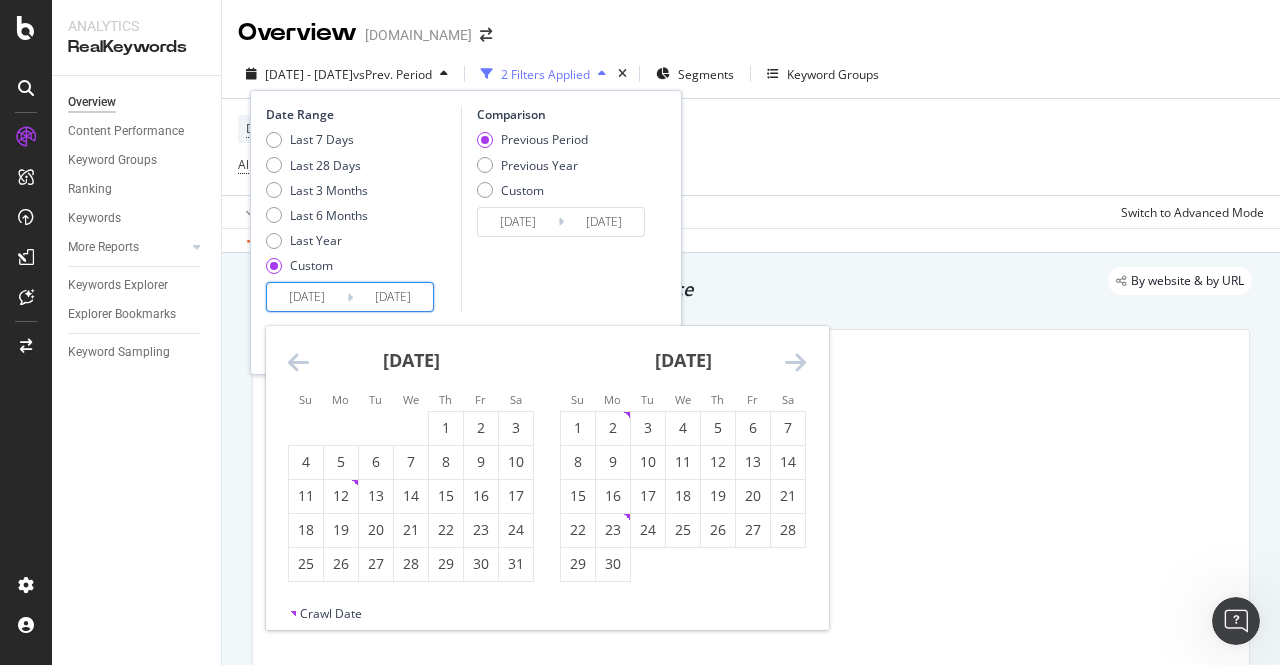 click at bounding box center [795, 362] 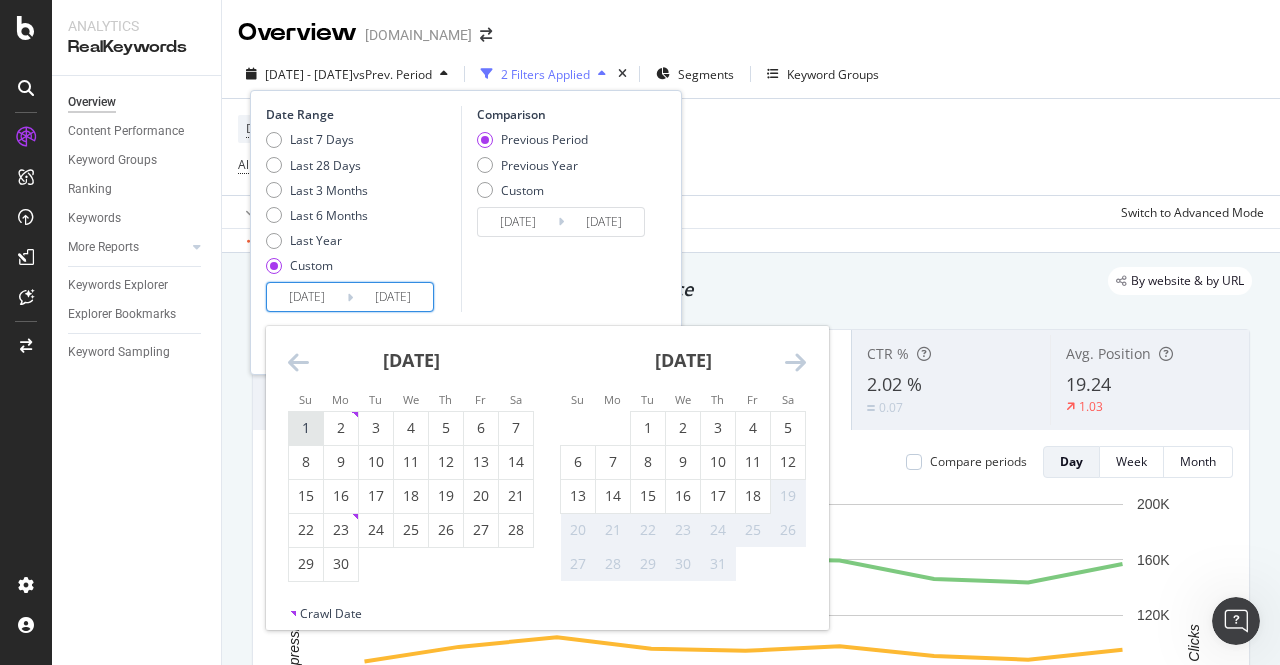 click on "1" at bounding box center (306, 428) 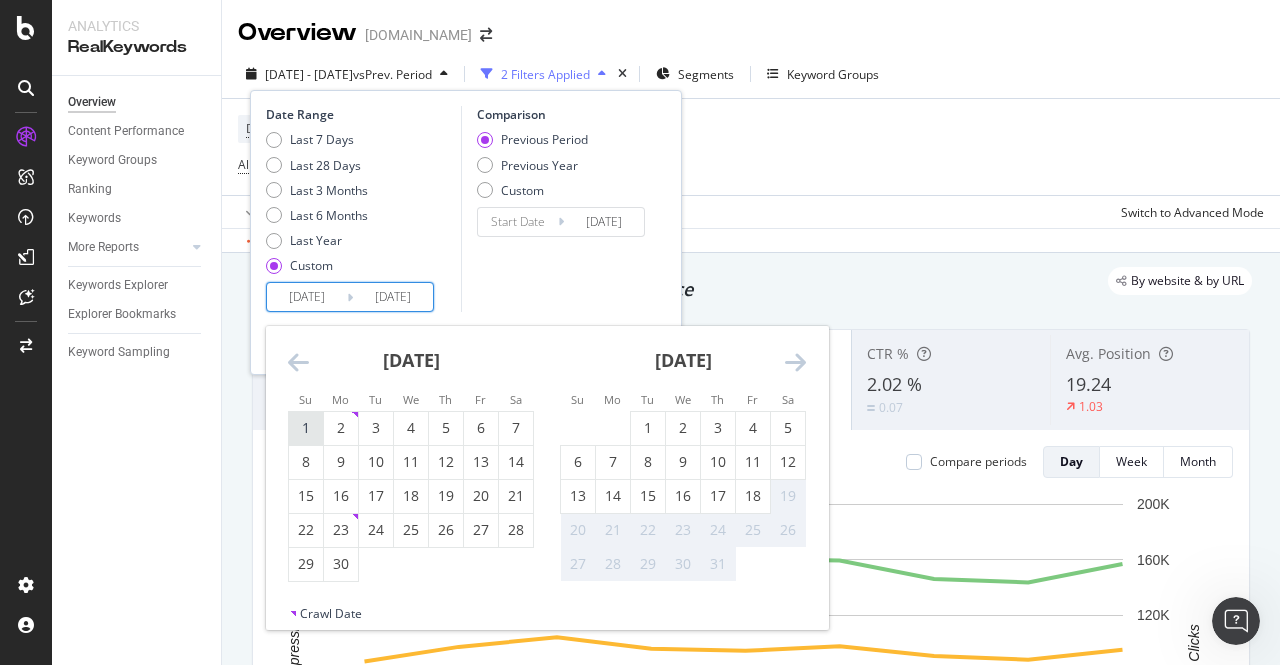type 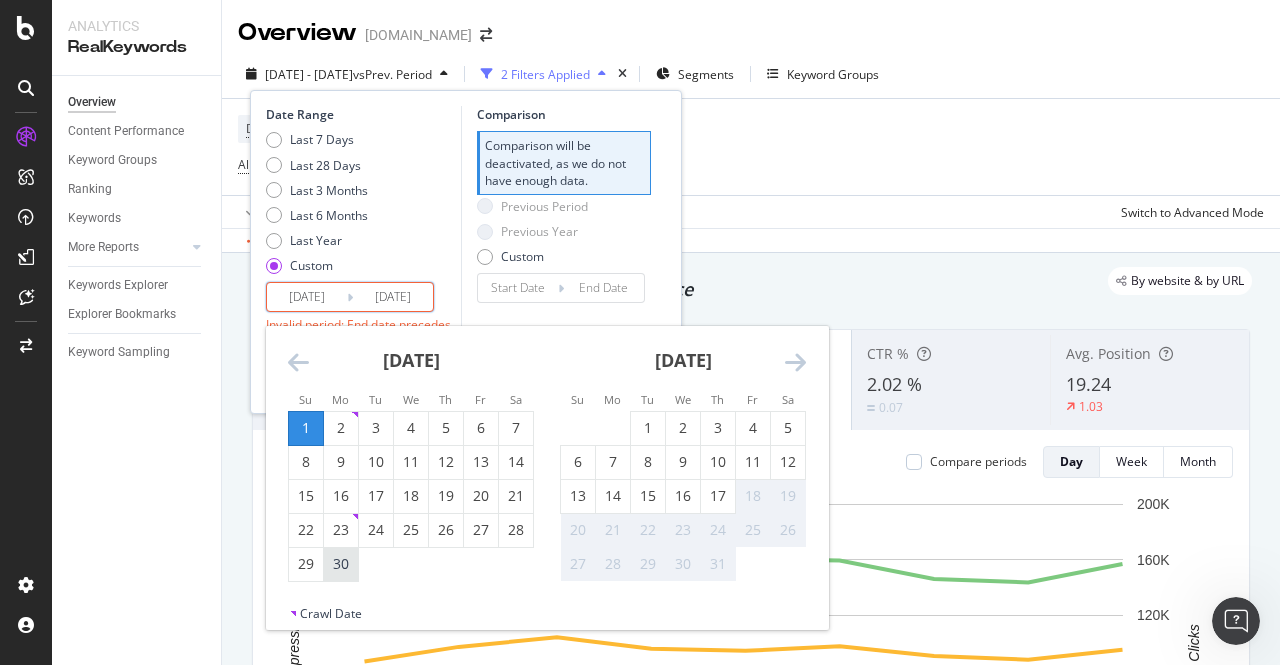 click on "30" at bounding box center (341, 564) 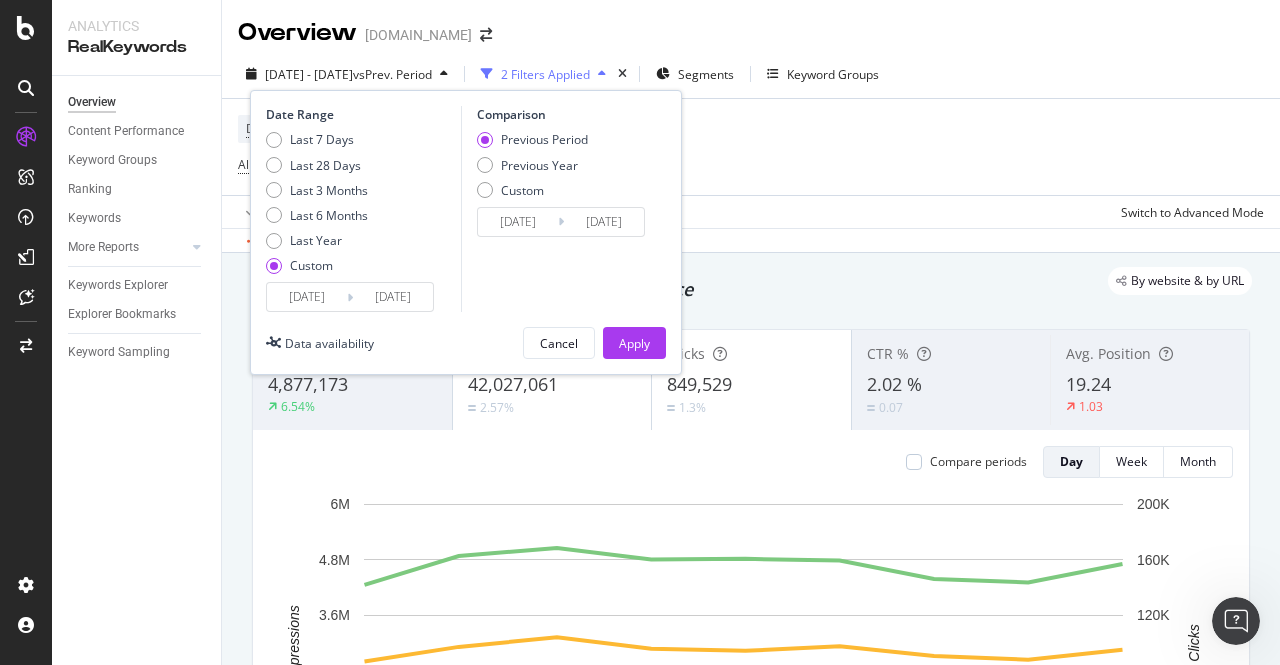 click on "[DATE]" at bounding box center (393, 297) 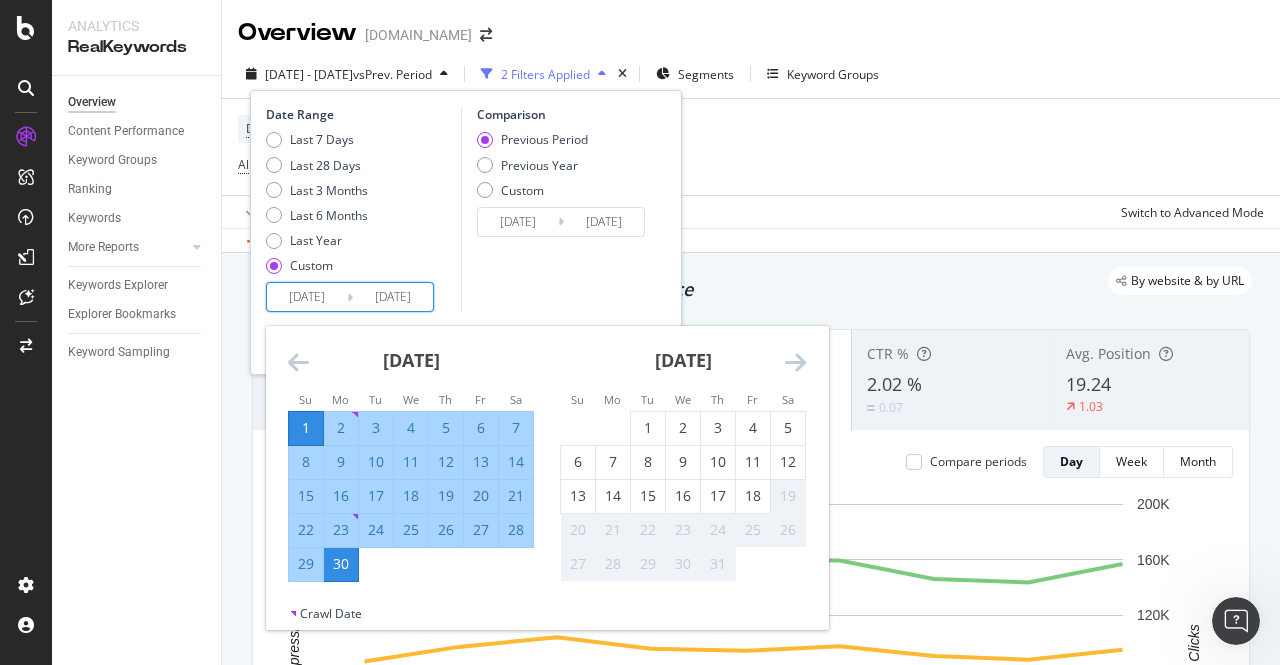click on "Comparison Previous Period Previous Year Custom [DATE] Navigate forward to interact with the calendar and select a date. Press the question mark key to get the keyboard shortcuts for changing dates. [DATE] Navigate backward to interact with the calendar and select a date. Press the question mark key to get the keyboard shortcuts for changing dates." at bounding box center [556, 209] 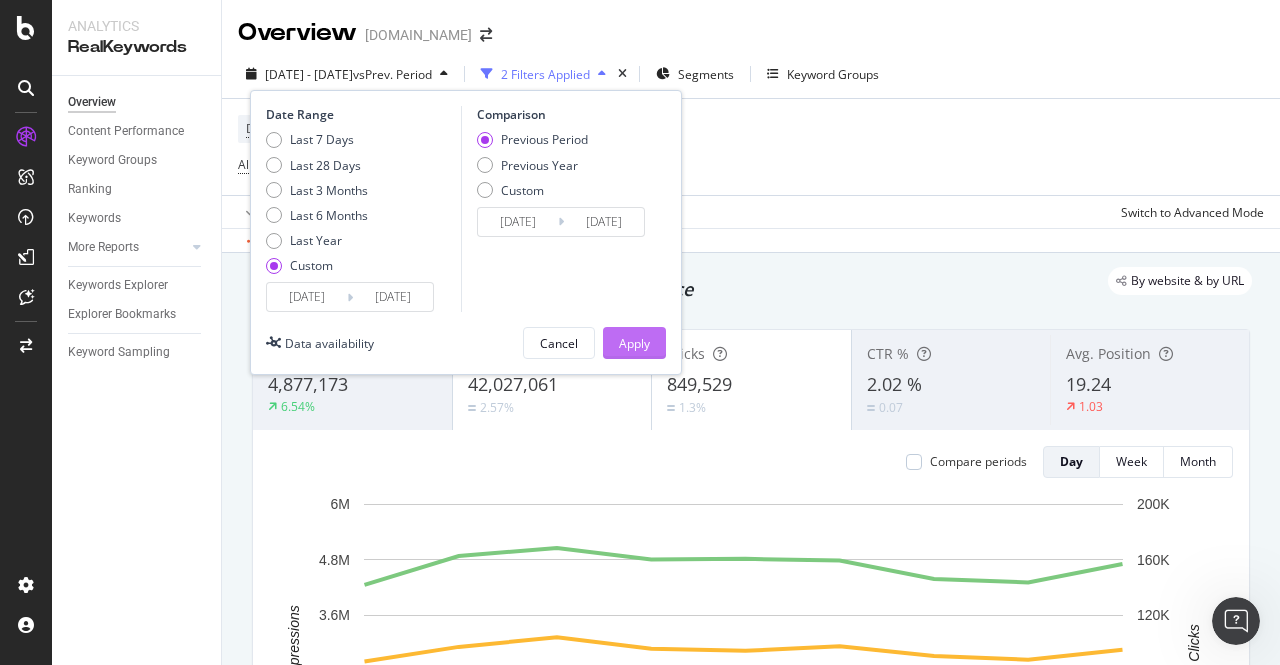 click on "Apply" at bounding box center (634, 343) 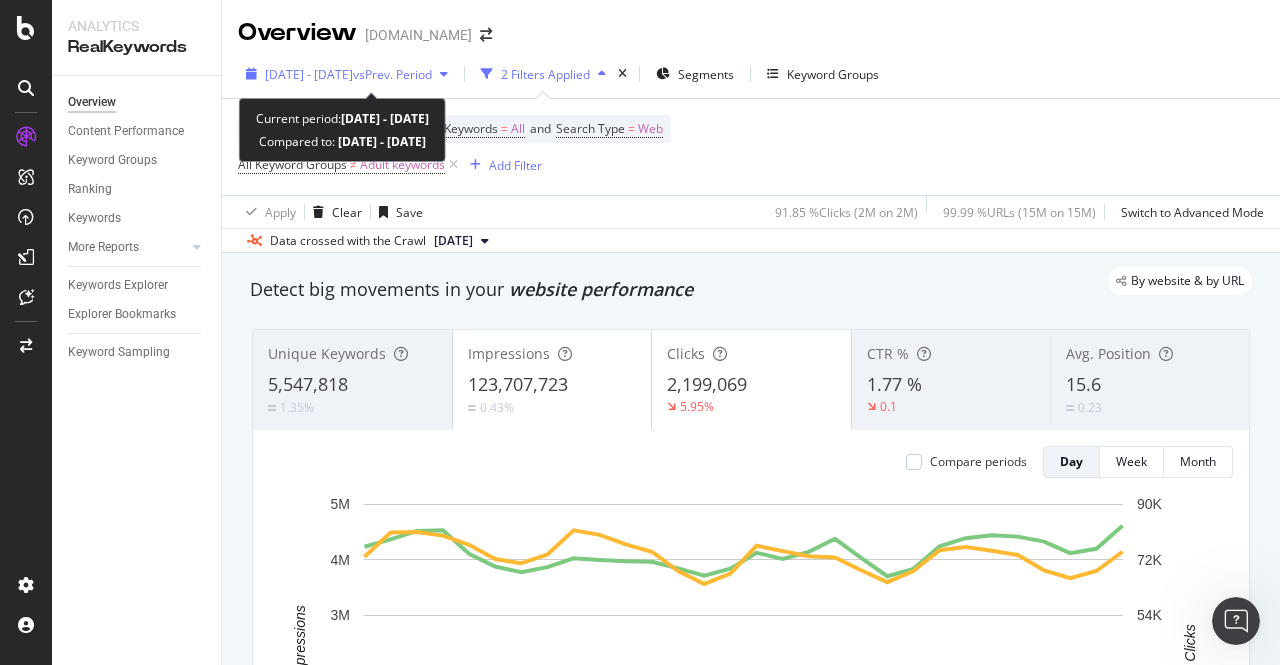 click on "[DATE] - [DATE]" at bounding box center [309, 74] 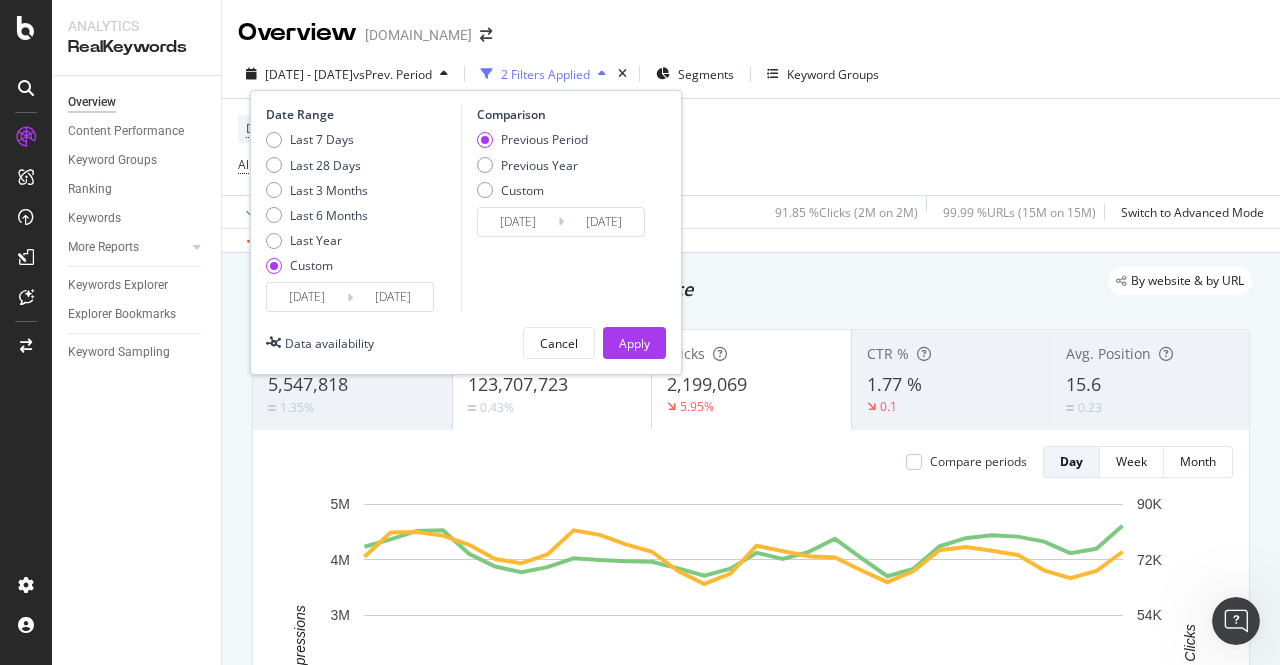 click on "[DATE] Navigate forward to interact with the calendar and select a date. Press the question mark key to get the keyboard shortcuts for changing dates. [DATE] Navigate backward to interact with the calendar and select a date. Press the question mark key to get the keyboard shortcuts for changing dates." at bounding box center [350, 297] 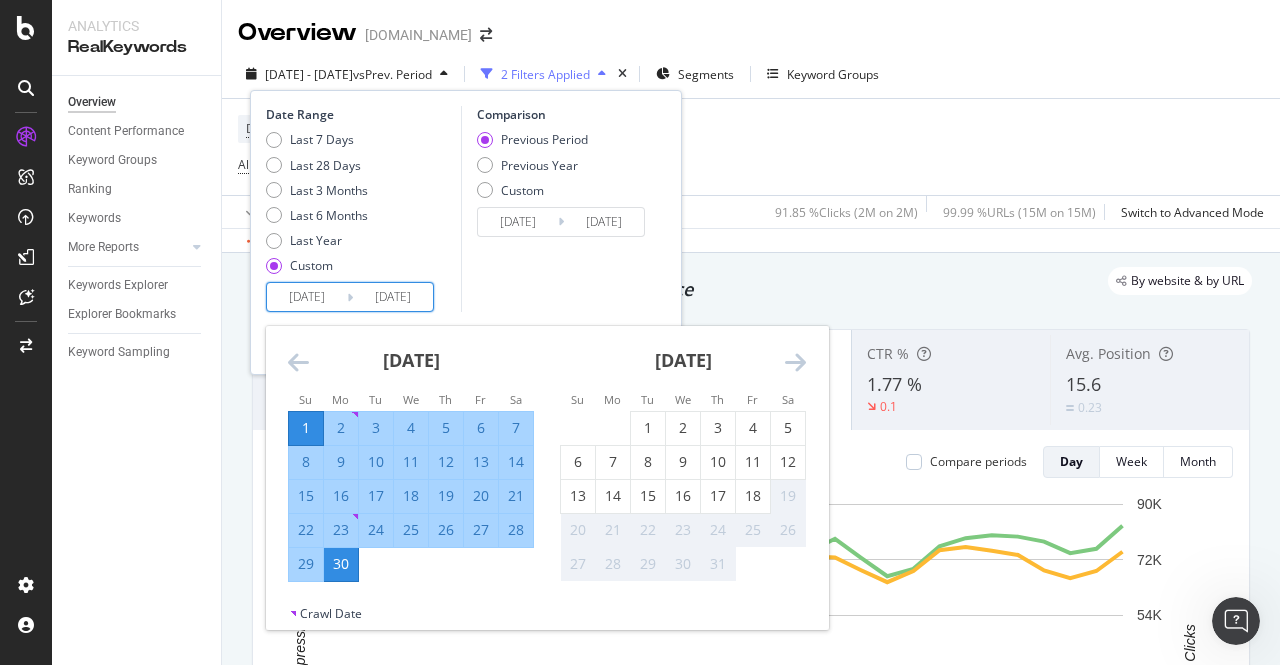 click at bounding box center (298, 362) 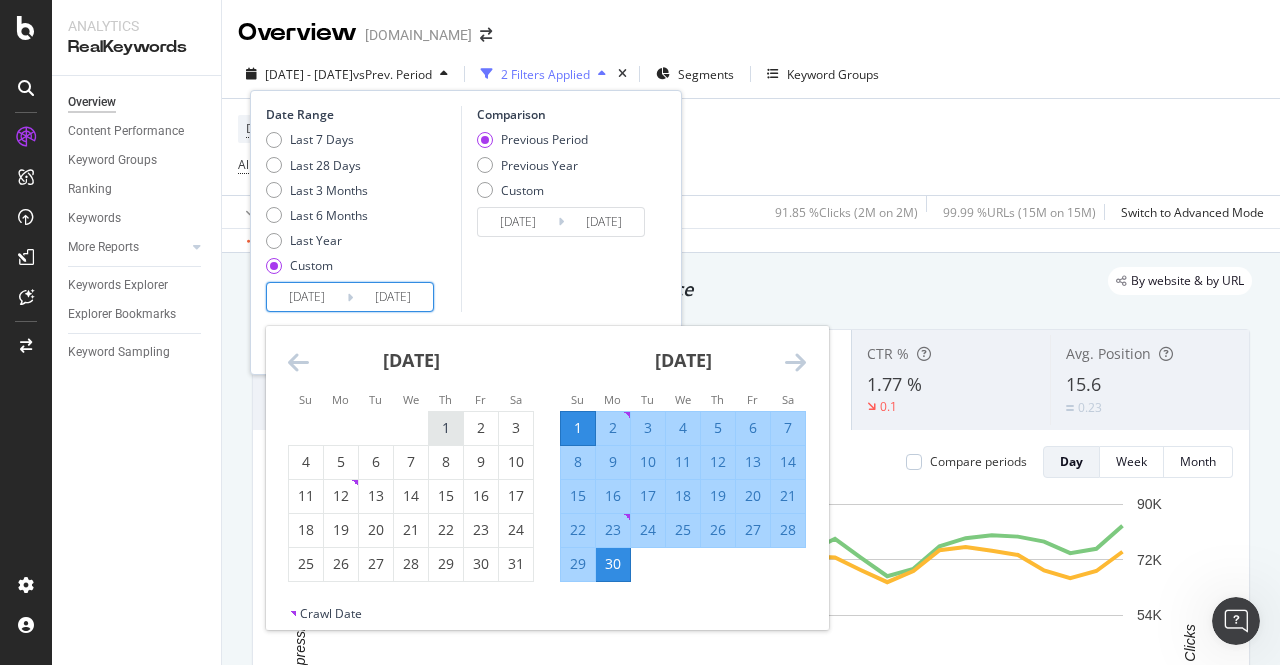 click on "1" at bounding box center (446, 428) 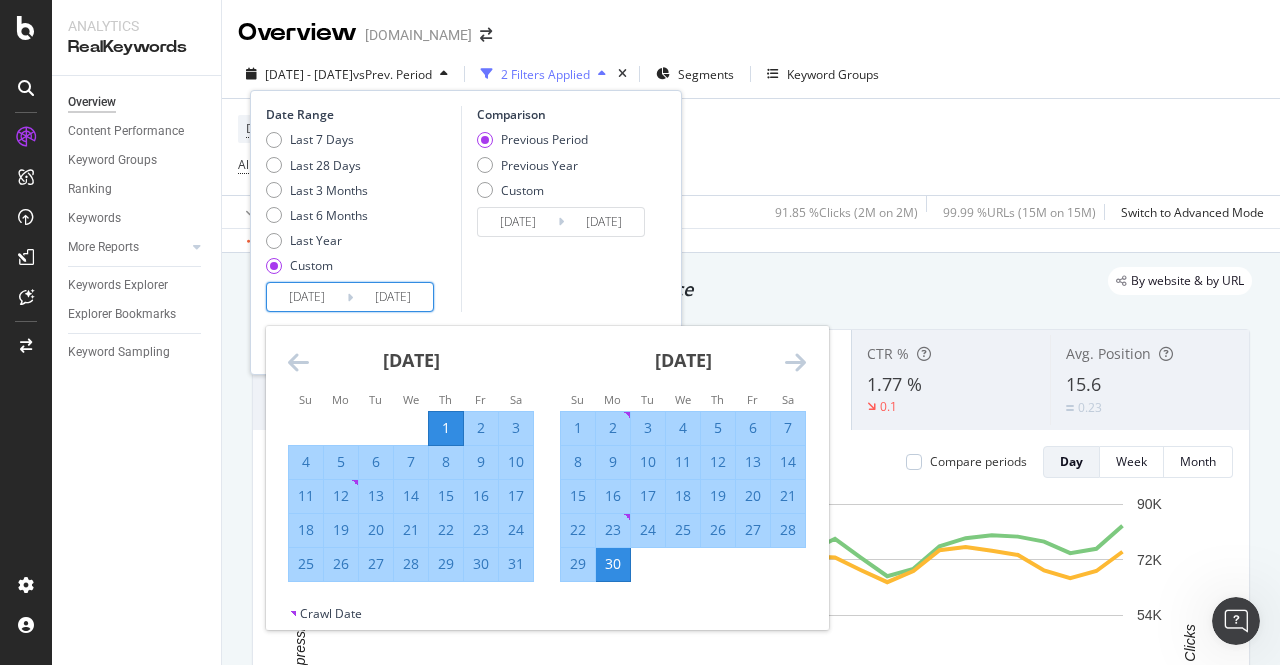 click on "31" at bounding box center (516, 564) 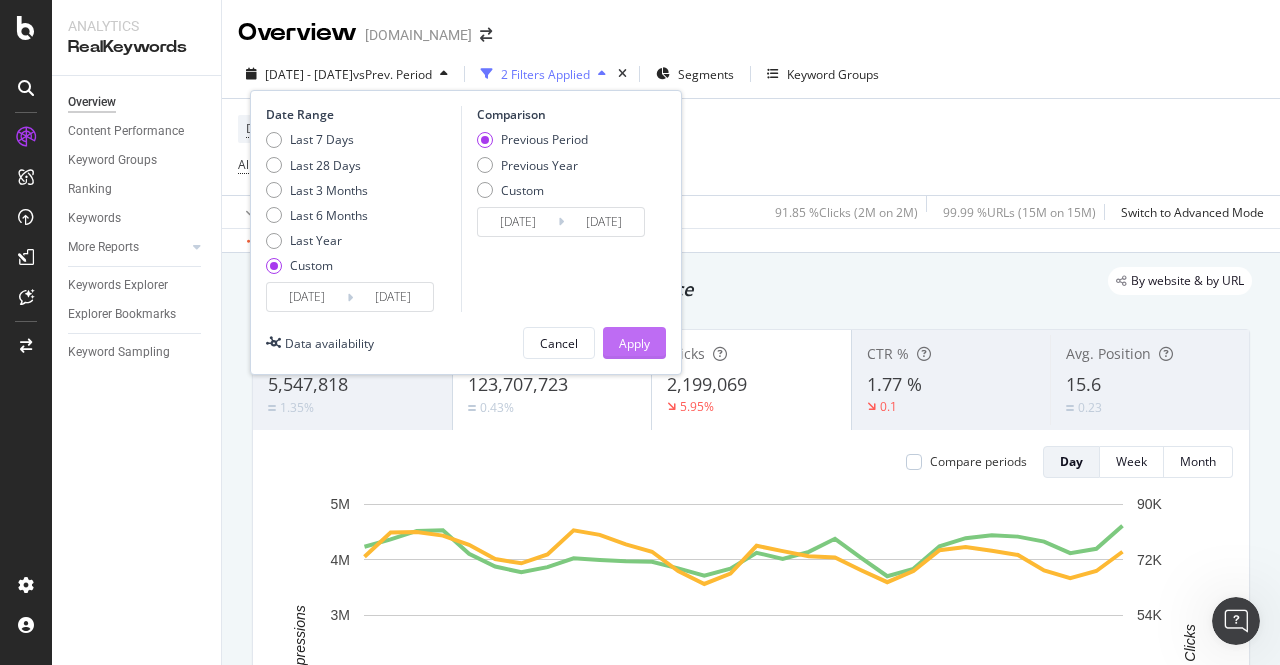 click on "Apply" at bounding box center (634, 343) 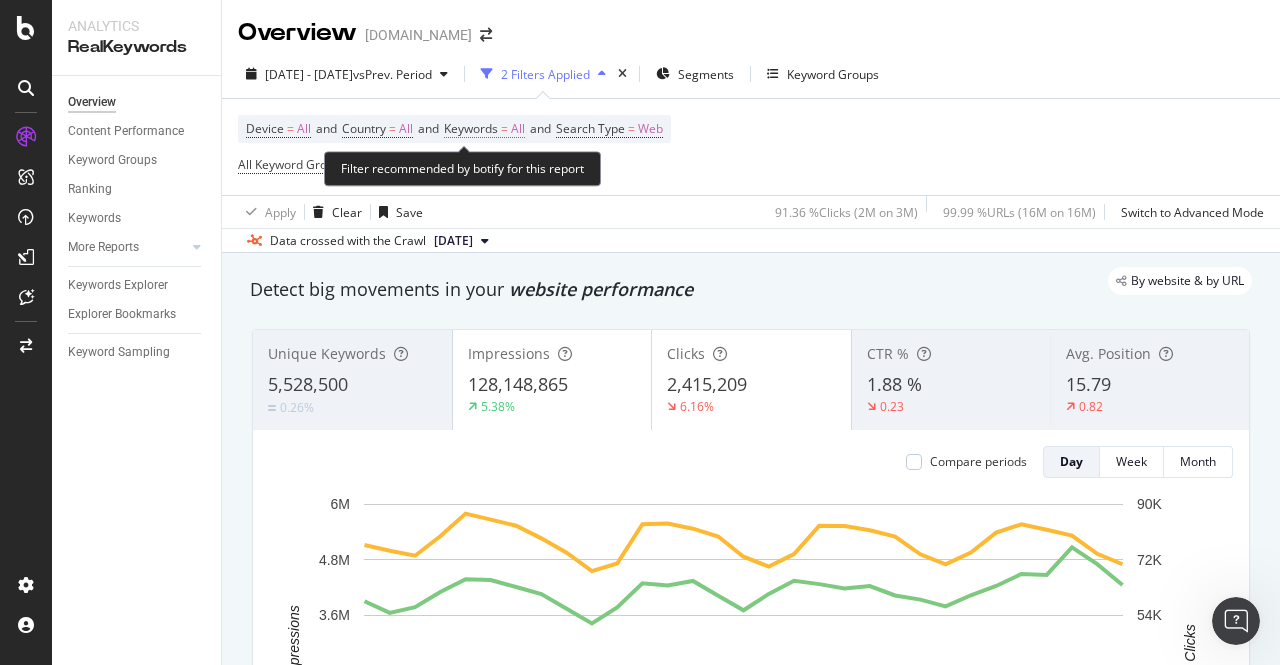 click on "Keywords" at bounding box center (471, 128) 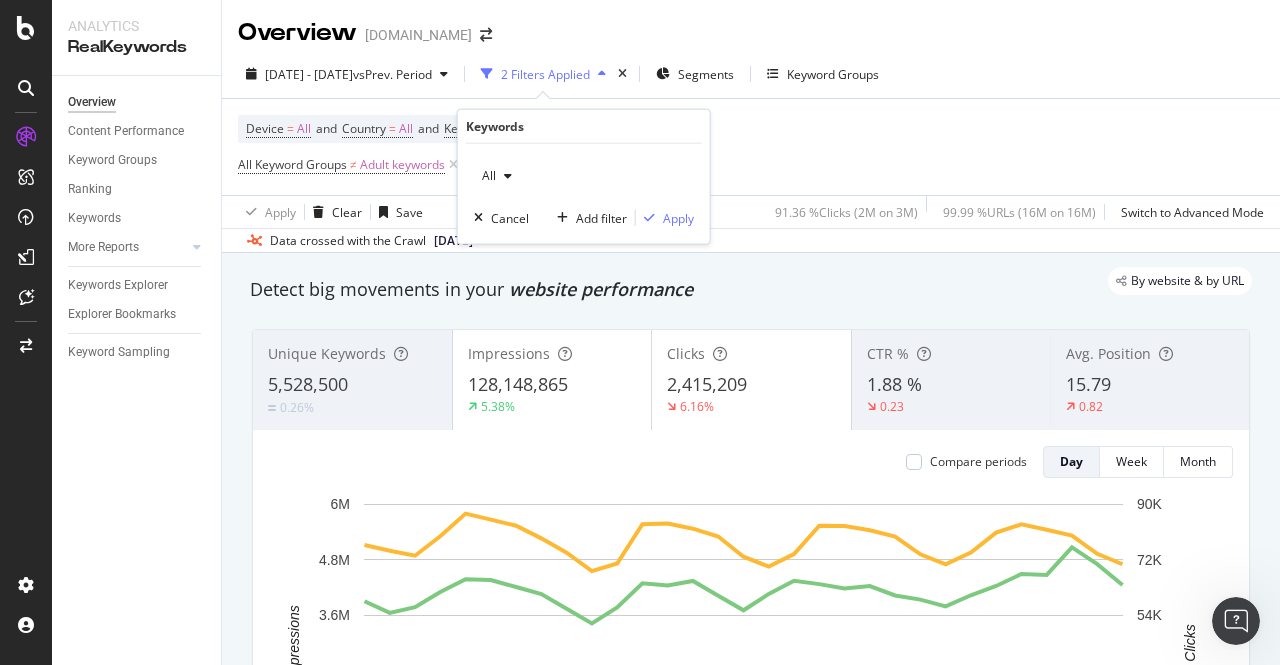 click at bounding box center (508, 176) 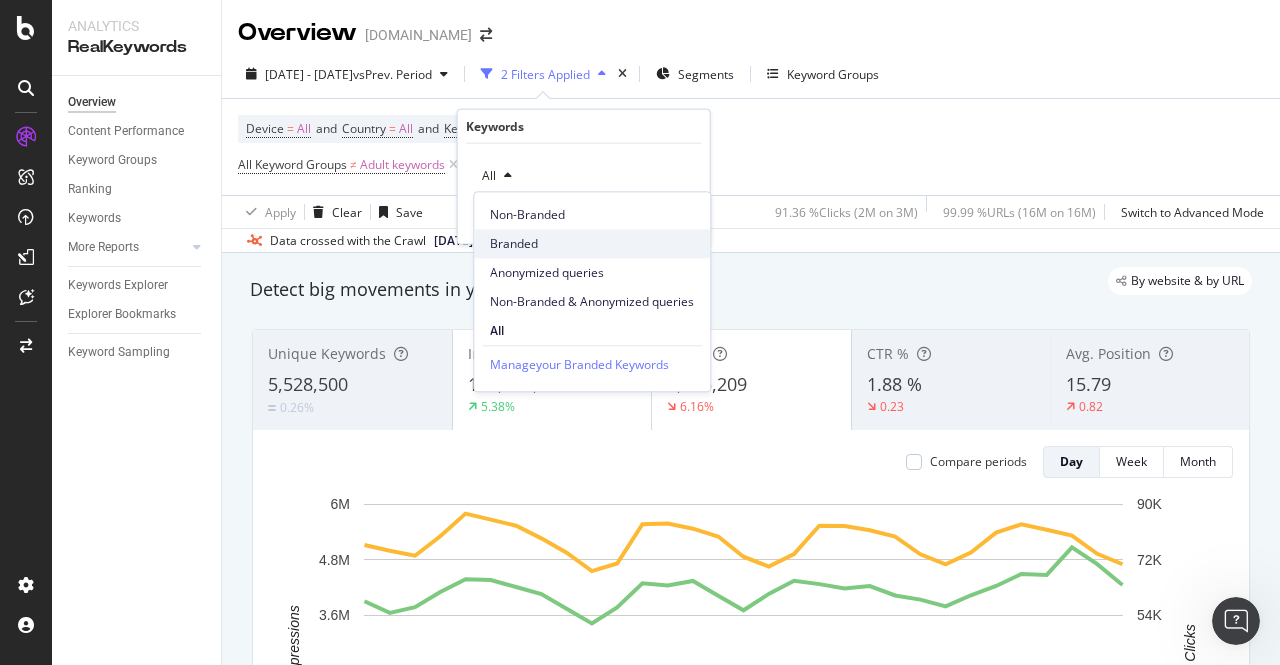 click on "Branded" at bounding box center (592, 244) 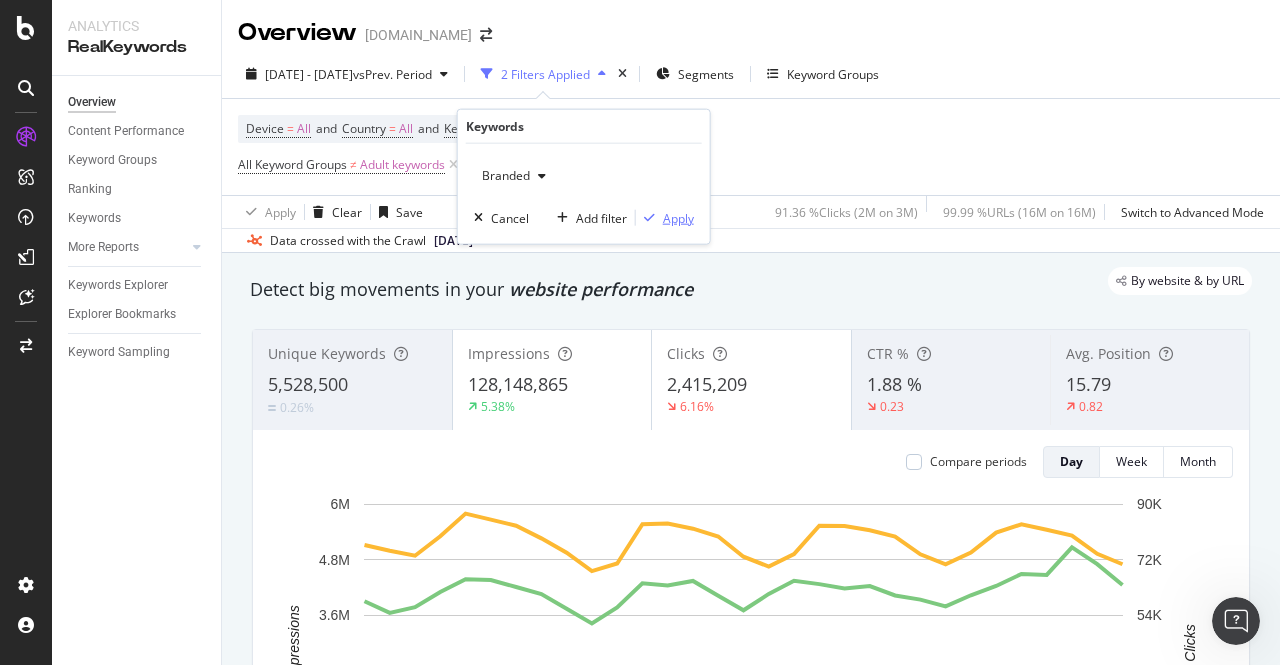 drag, startPoint x: 666, startPoint y: 221, endPoint x: 791, endPoint y: 161, distance: 138.65425 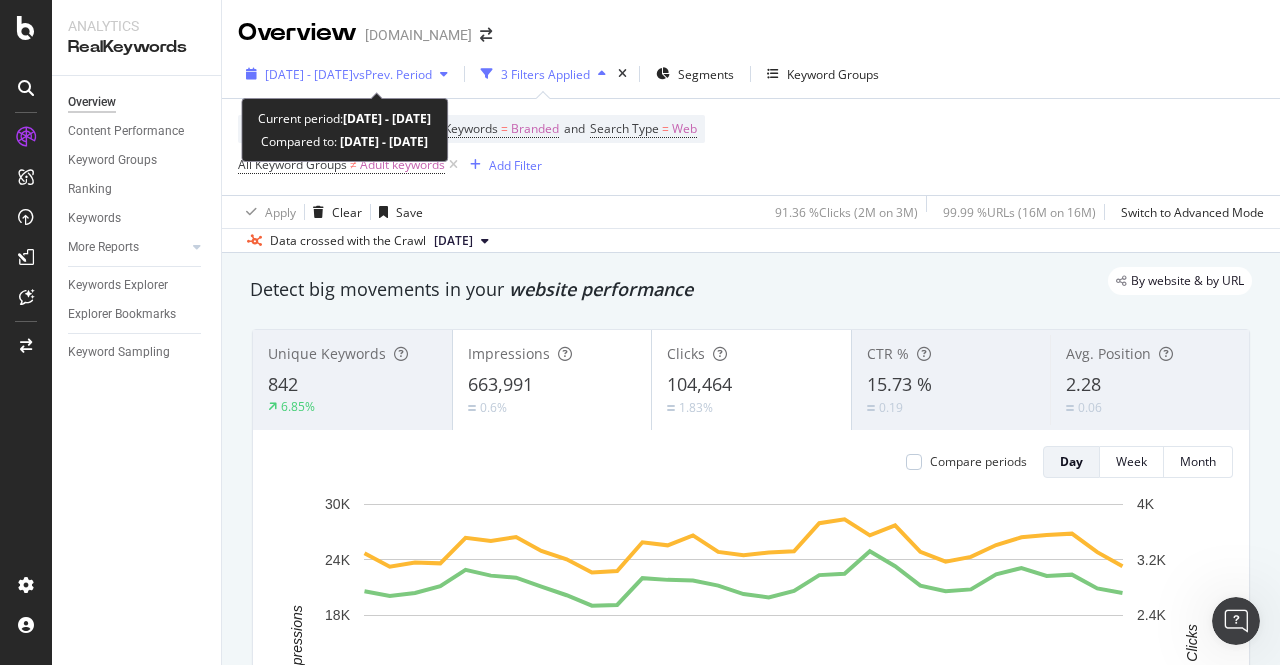 click on "[DATE] - [DATE]" at bounding box center [309, 74] 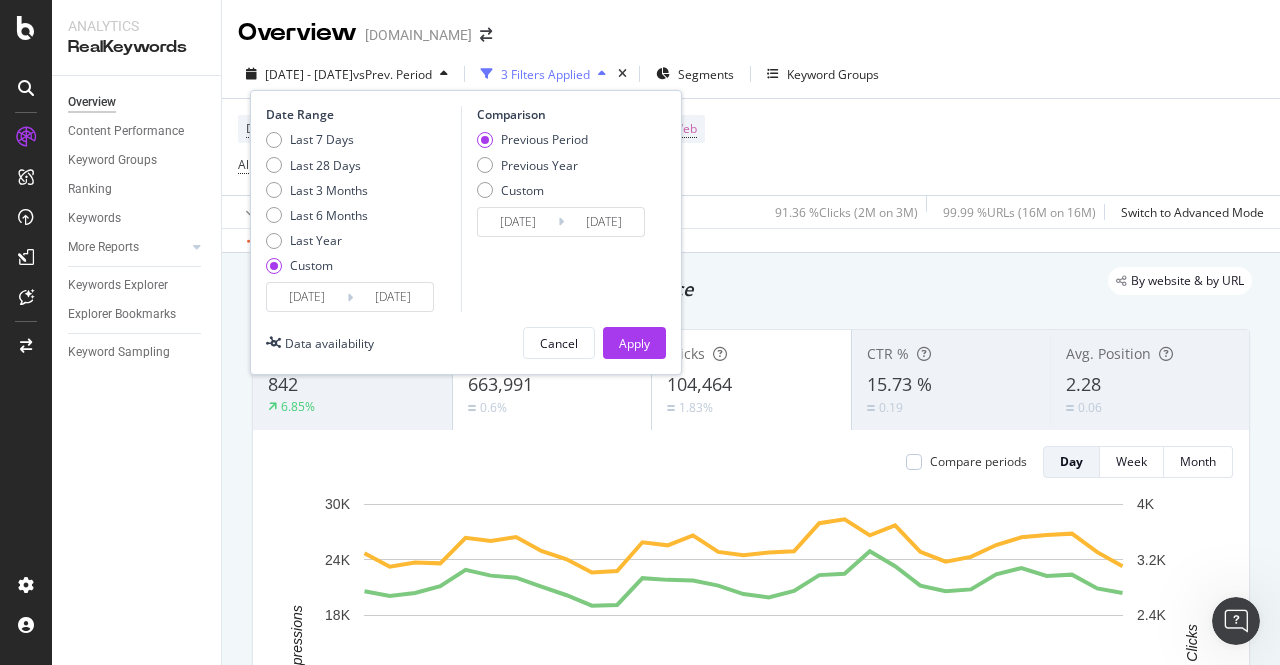 click on "[DATE]" at bounding box center [307, 297] 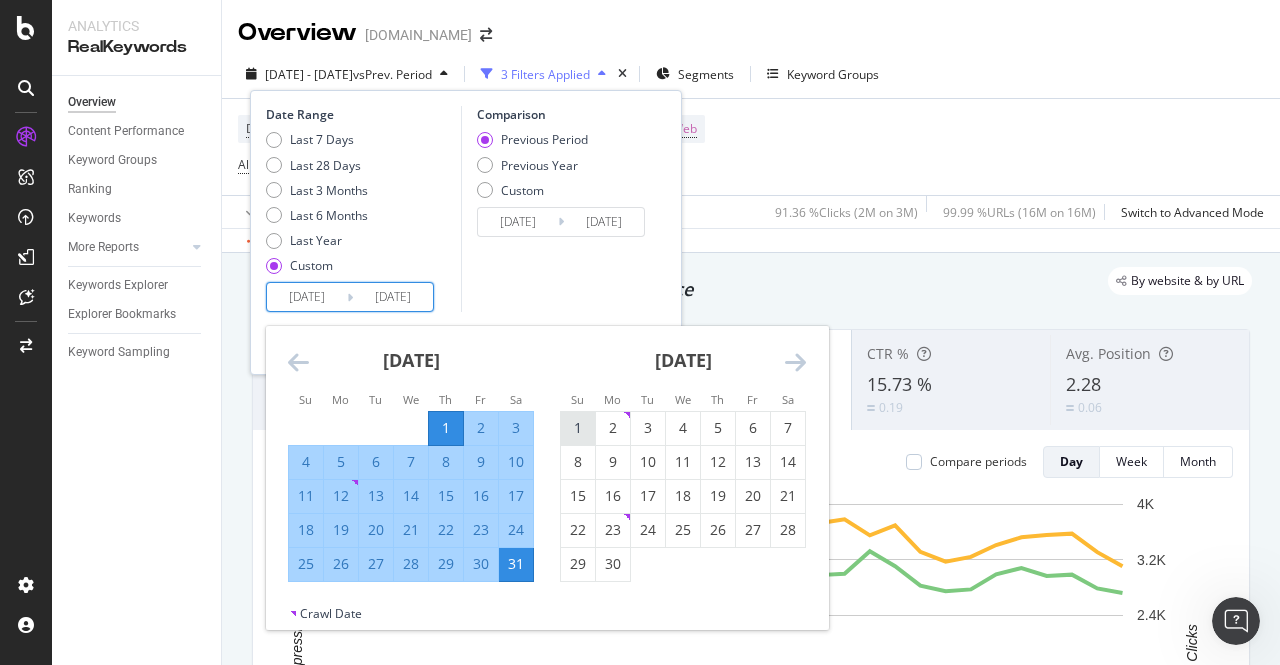 click on "1" at bounding box center [578, 428] 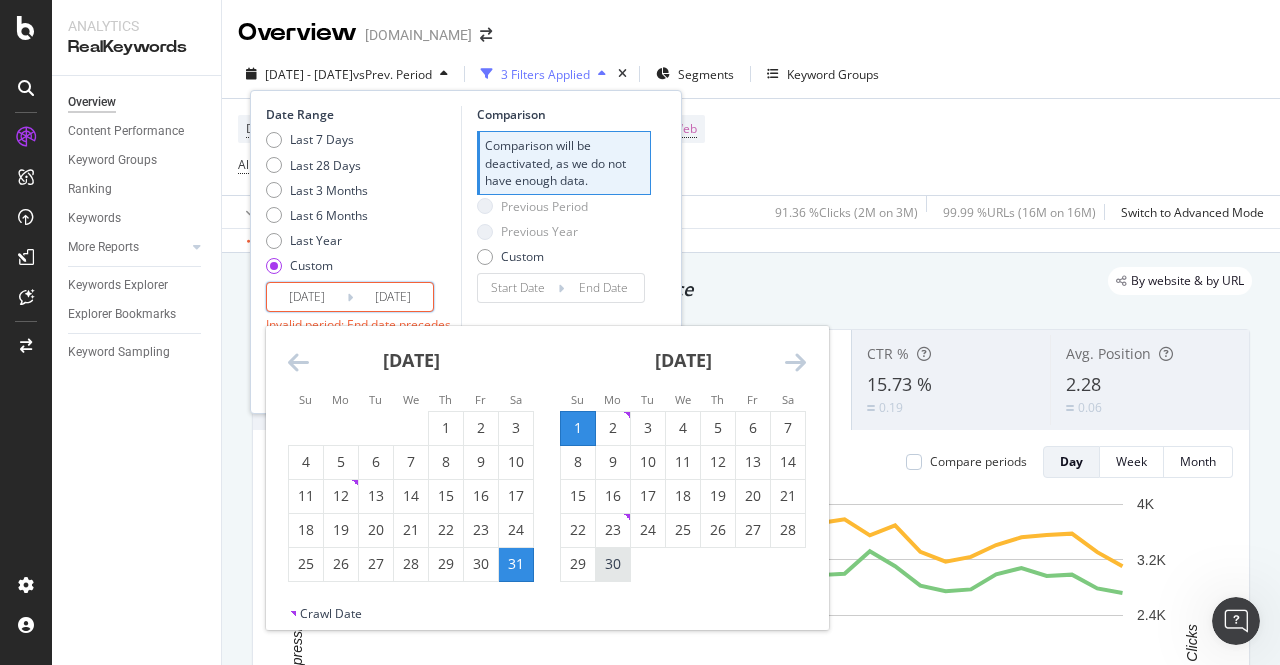 click on "30" at bounding box center [613, 564] 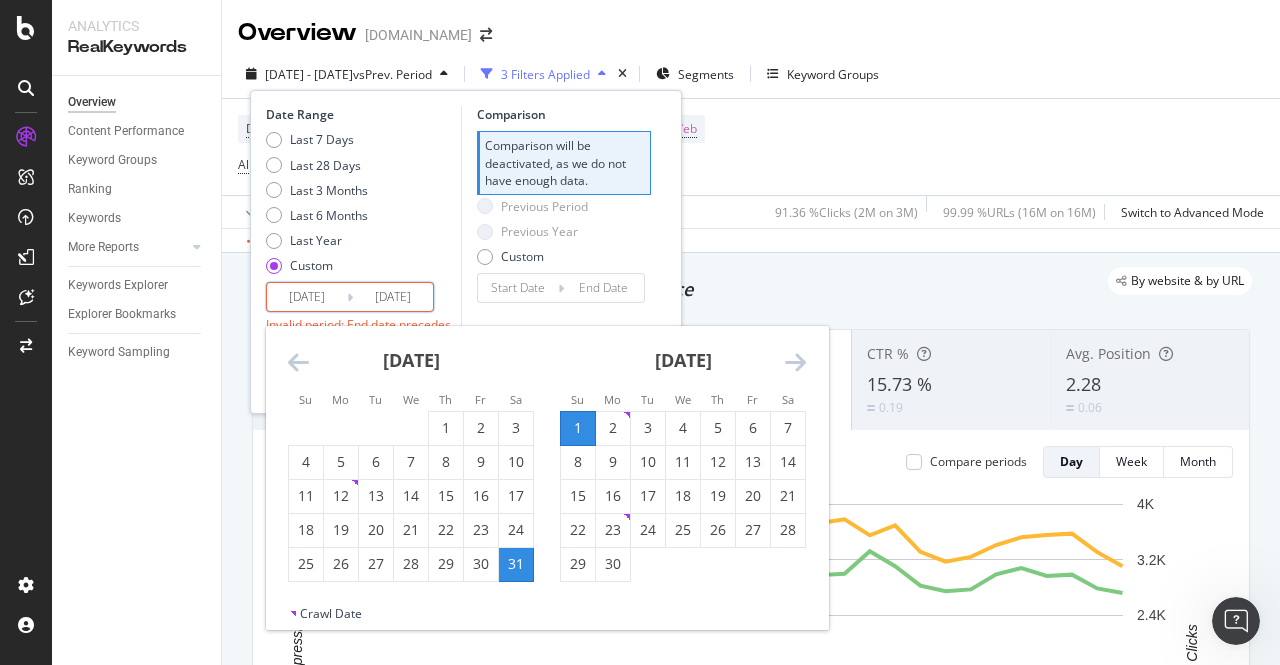 type on "[DATE]" 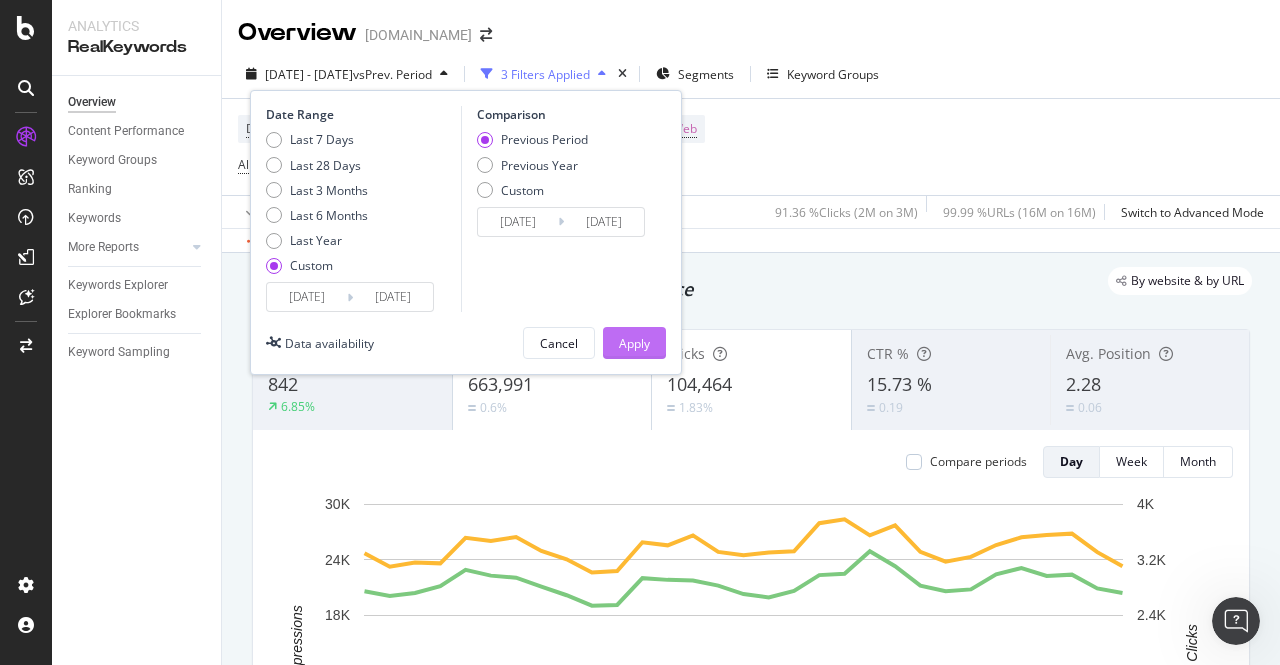 click on "Apply" at bounding box center (634, 343) 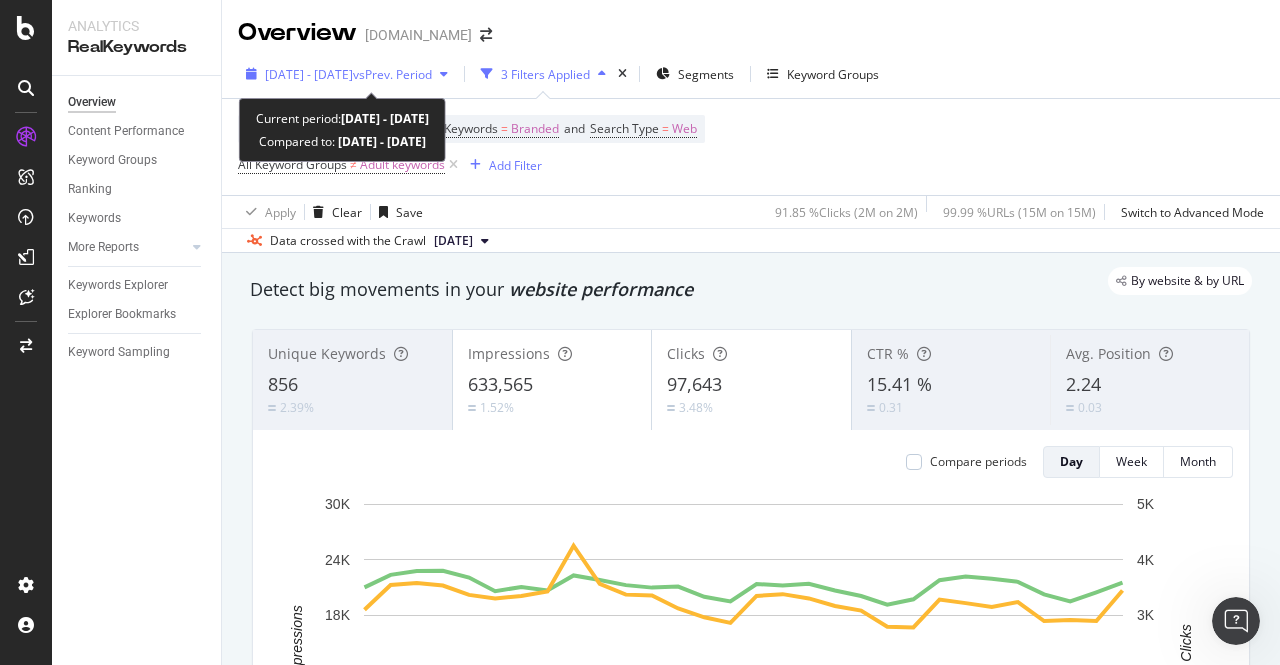 click on "vs  Prev. Period" at bounding box center (392, 74) 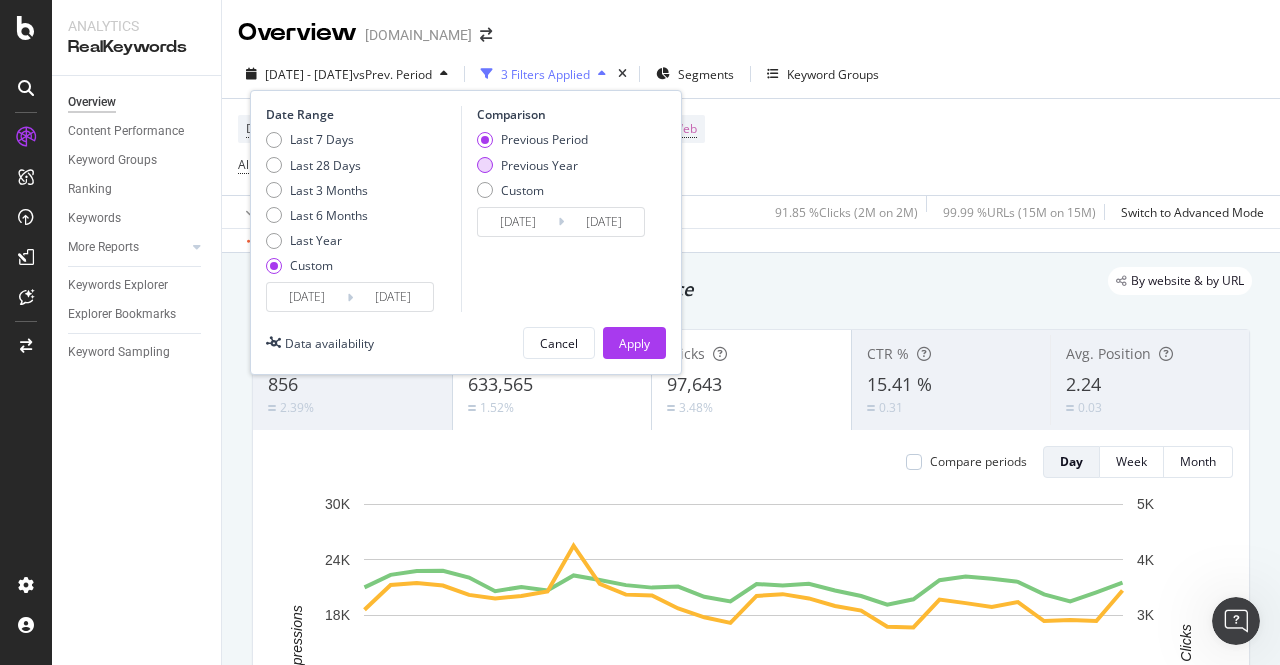 click at bounding box center [485, 165] 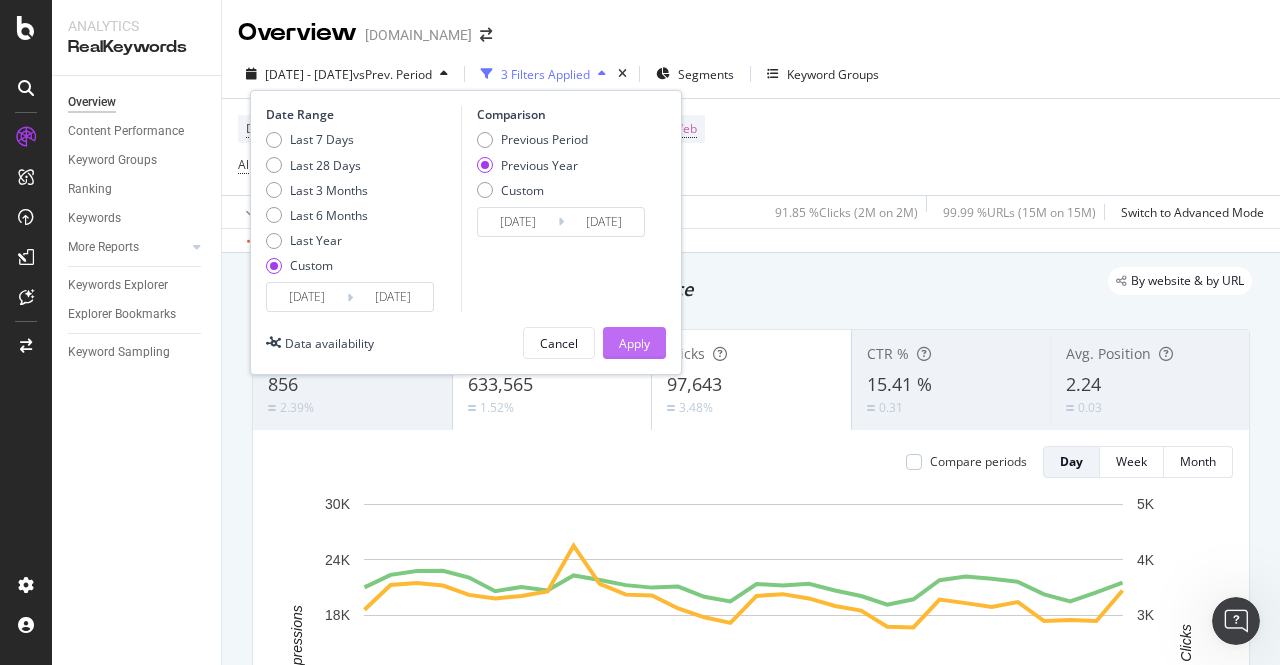 click on "Apply" at bounding box center [634, 343] 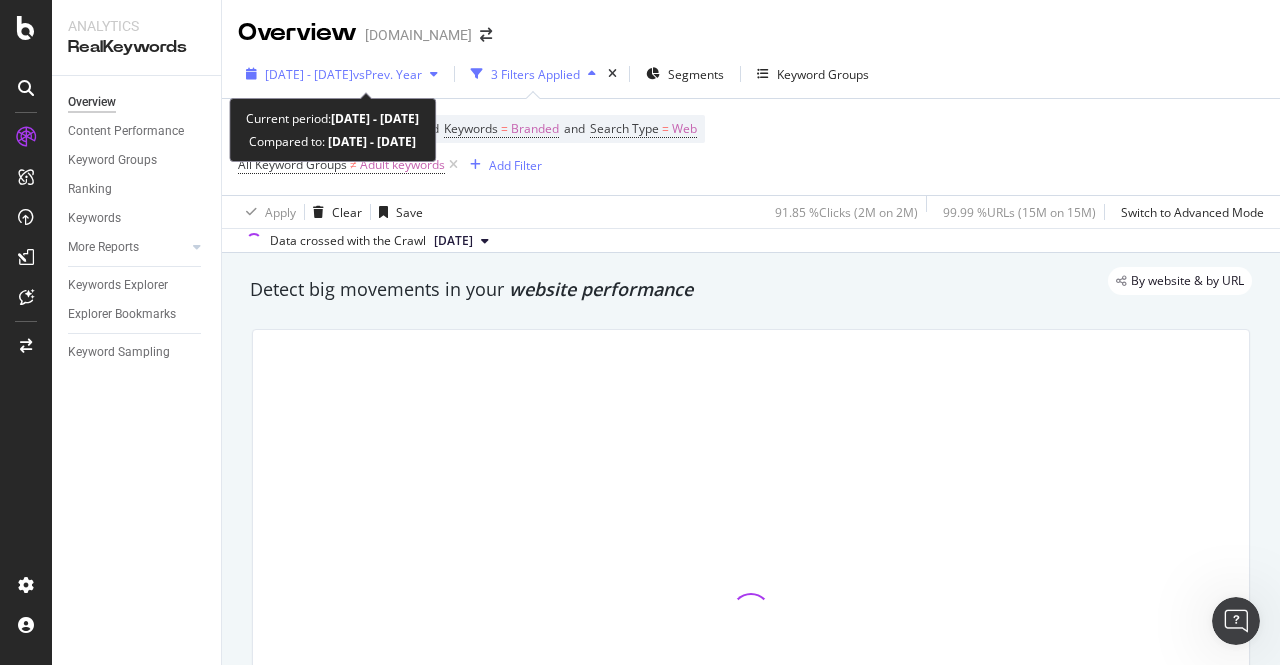 click on "vs  Prev. Year" at bounding box center [387, 74] 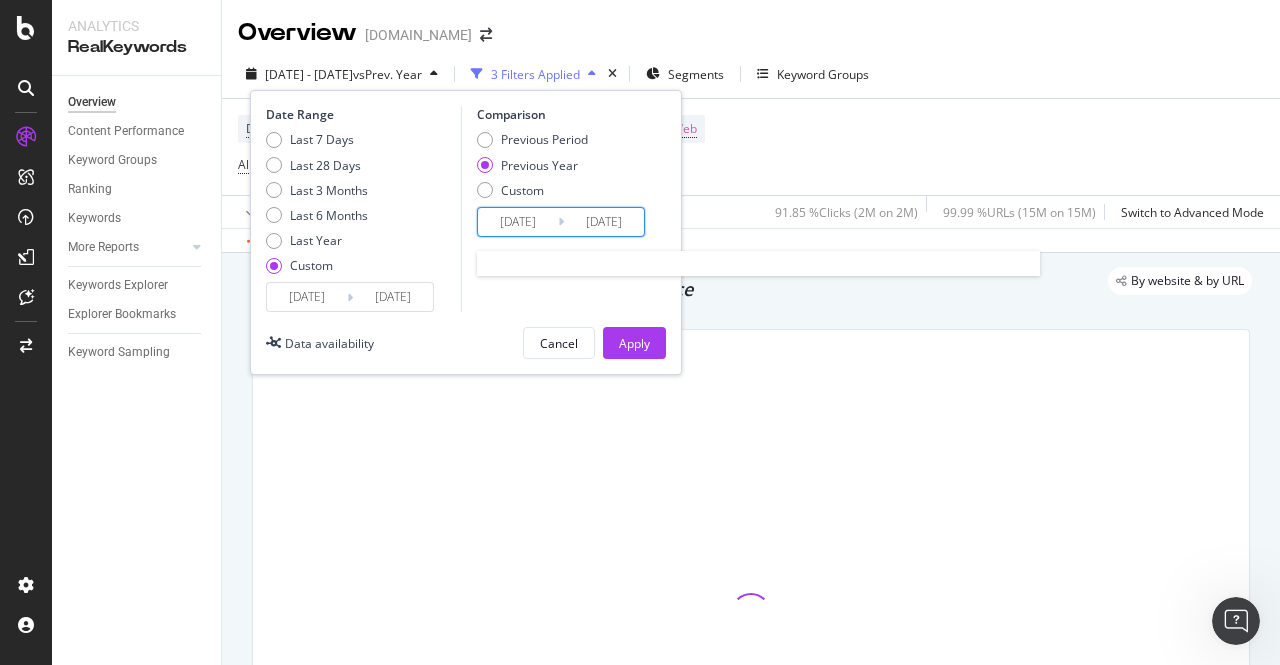 click on "[DATE]" at bounding box center [518, 222] 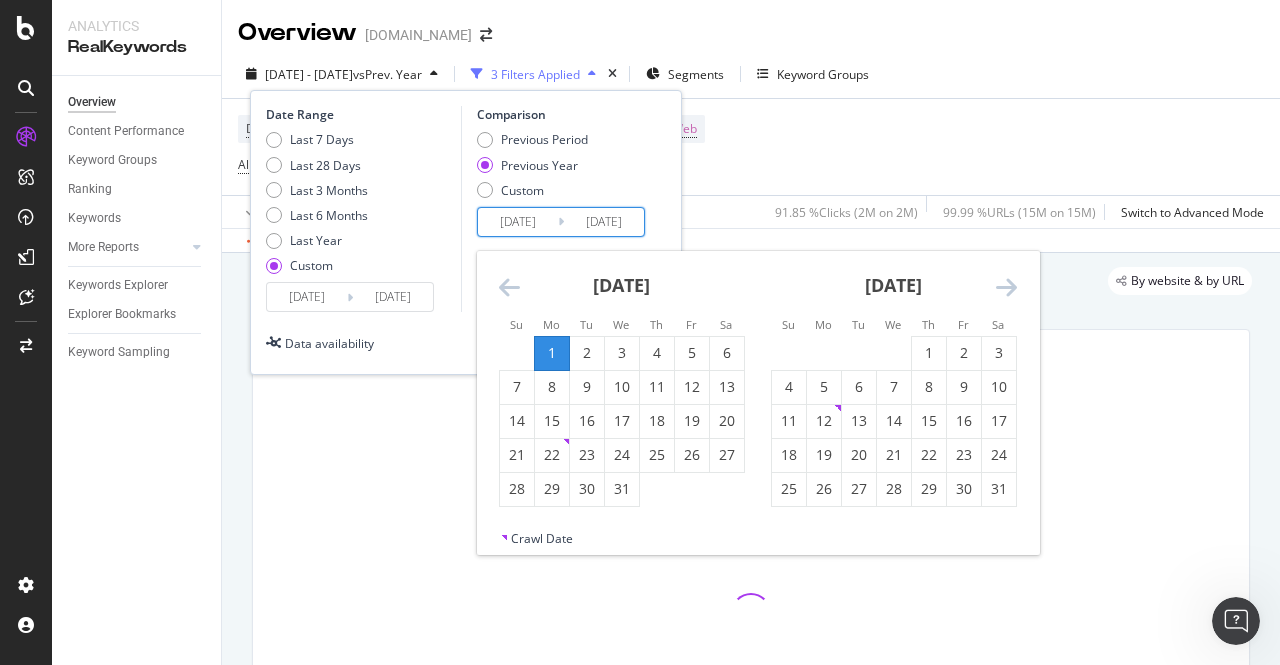 click on "1" at bounding box center [552, 353] 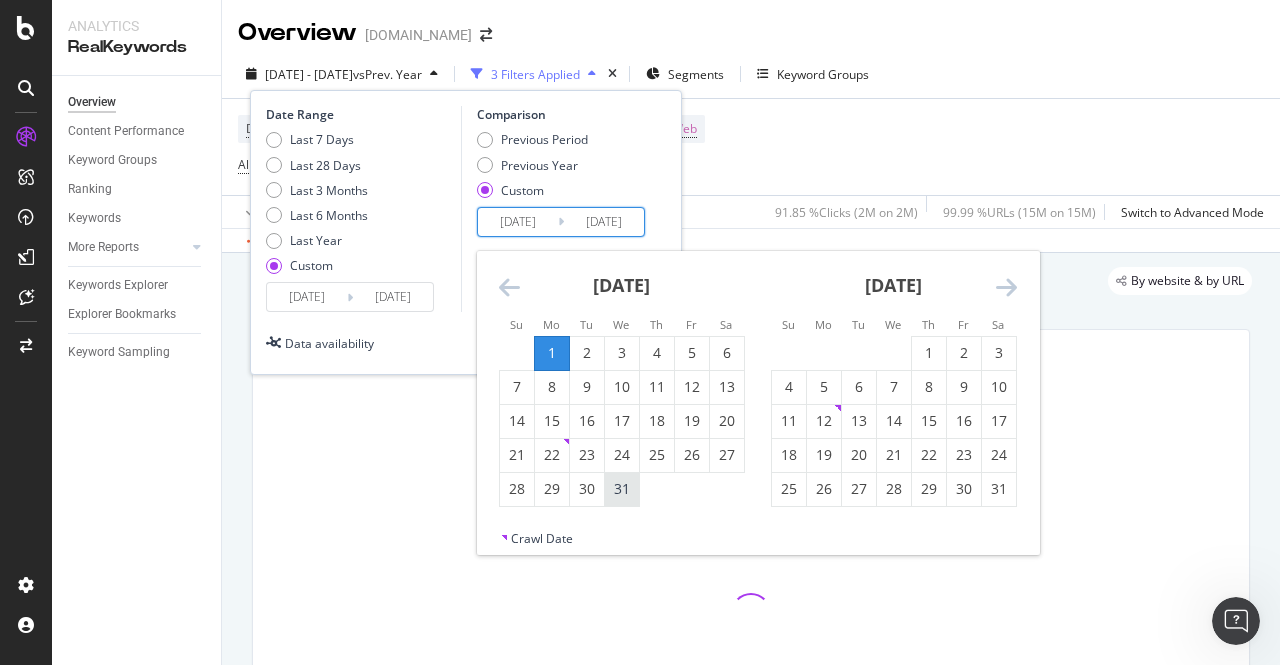 click on "31" at bounding box center (622, 489) 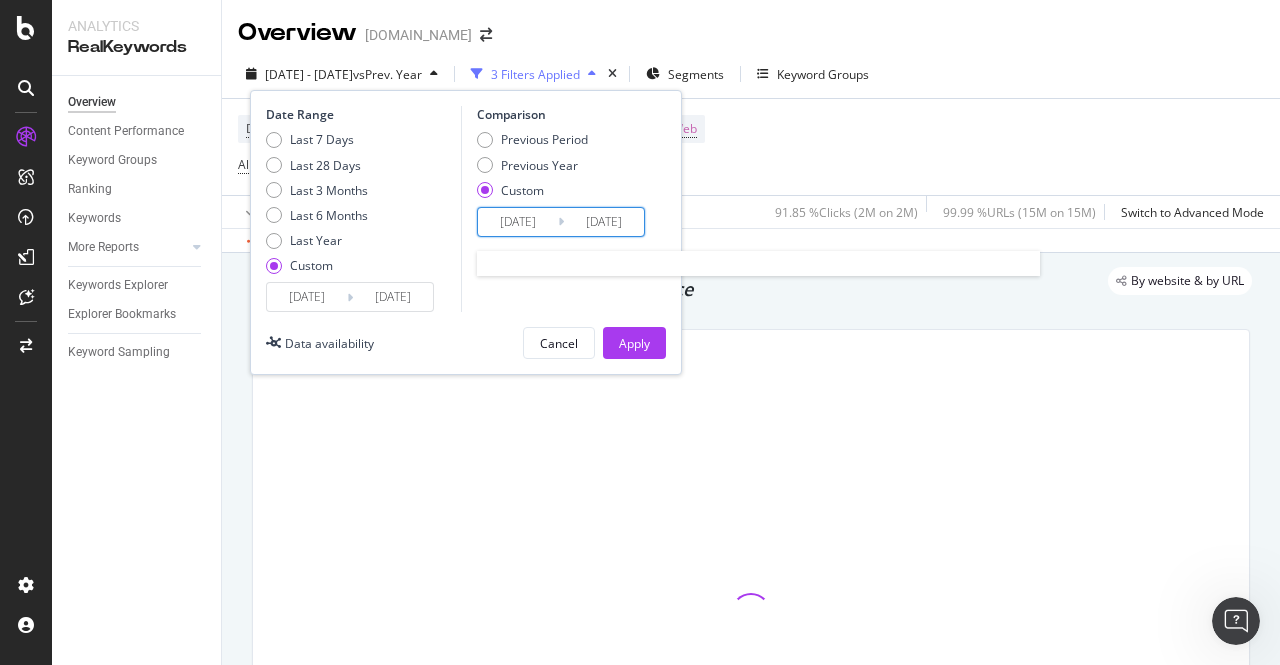 click on "[DATE]" at bounding box center [518, 222] 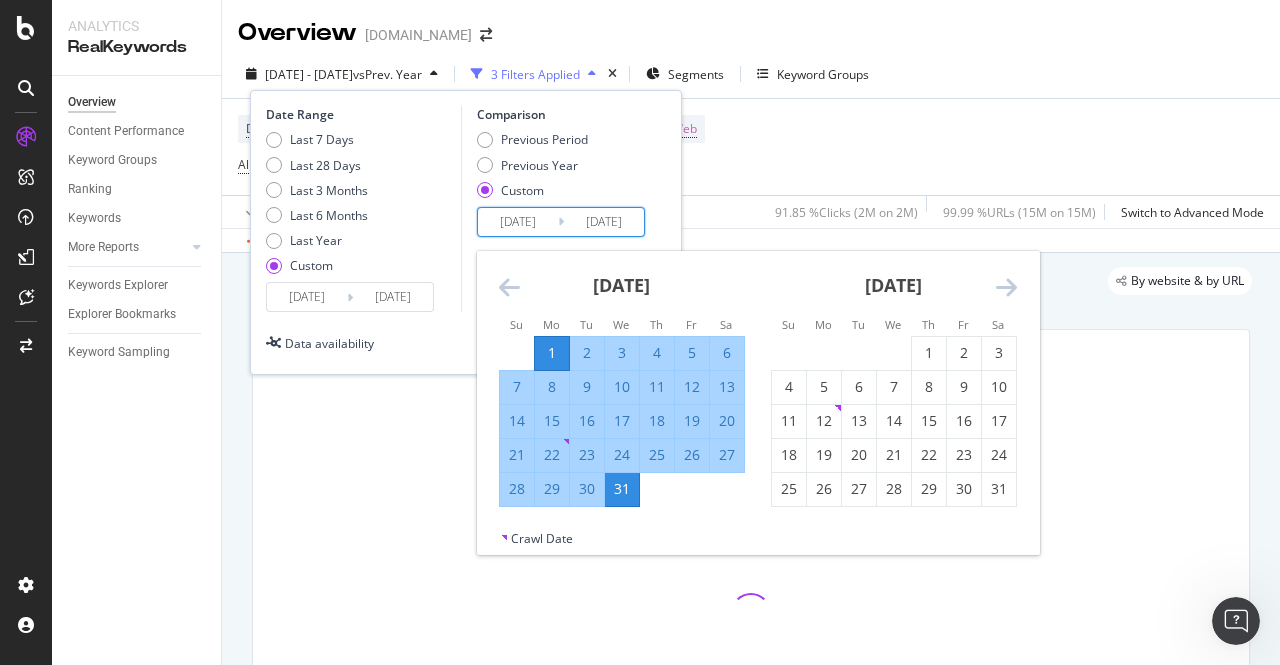 click at bounding box center [509, 287] 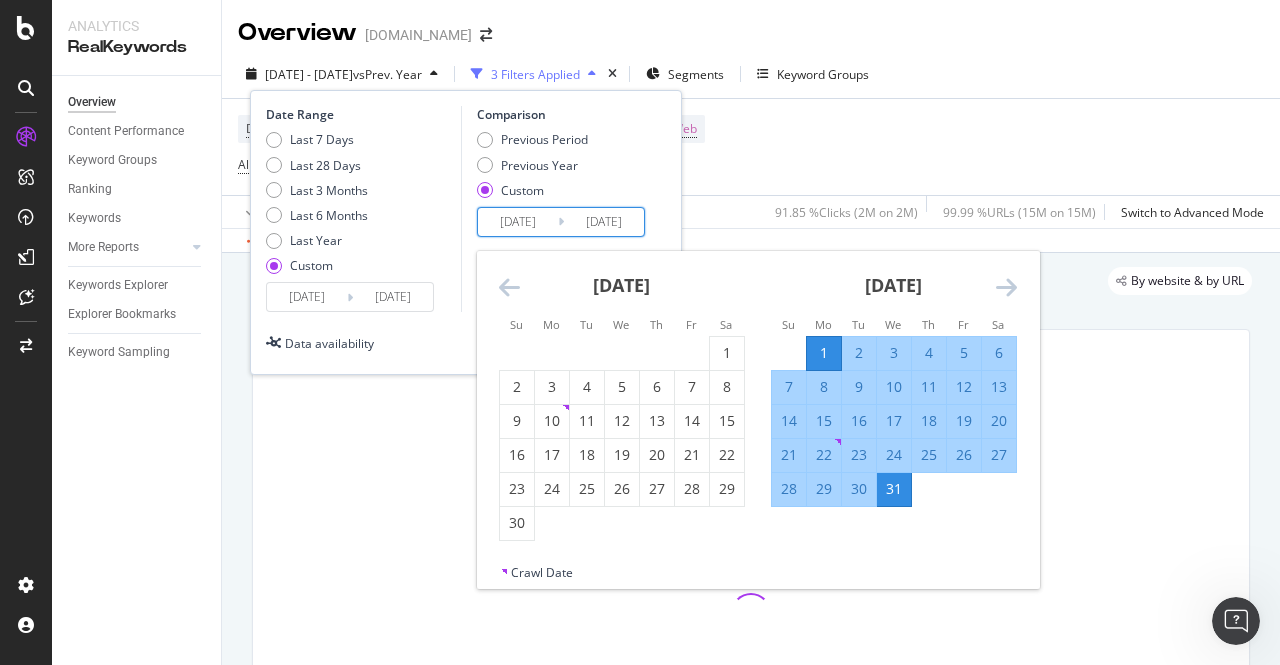 click on "1" at bounding box center (824, 353) 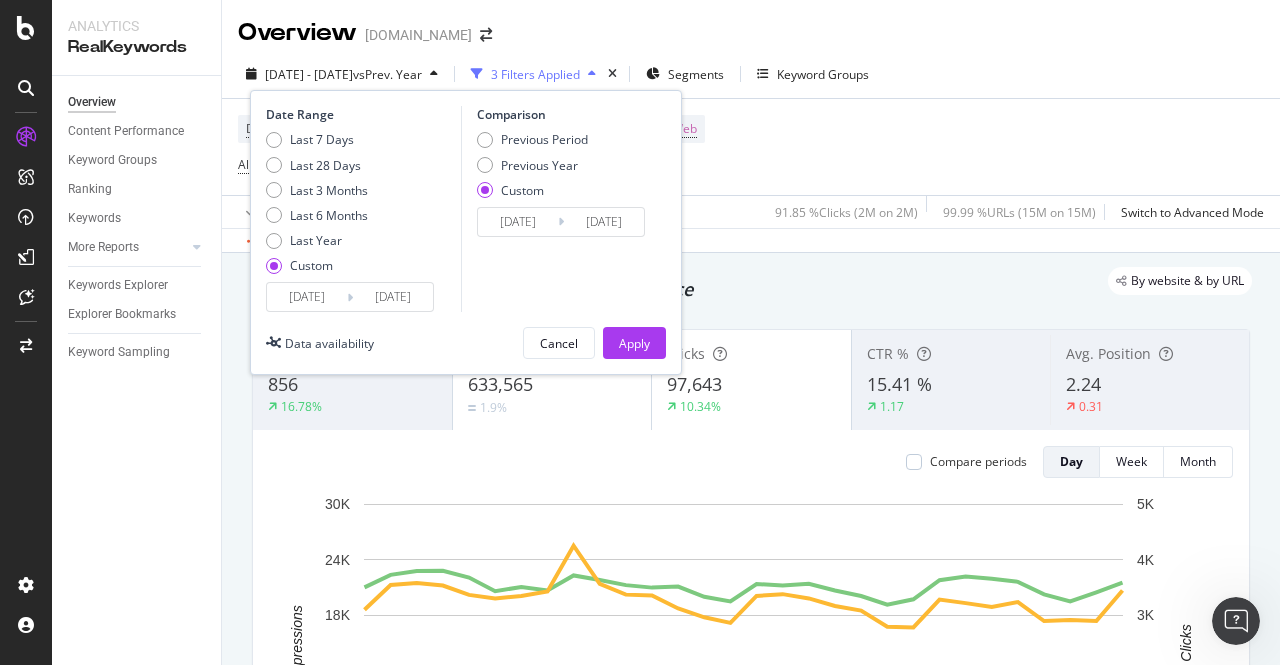 click on "[DATE]" at bounding box center (518, 222) 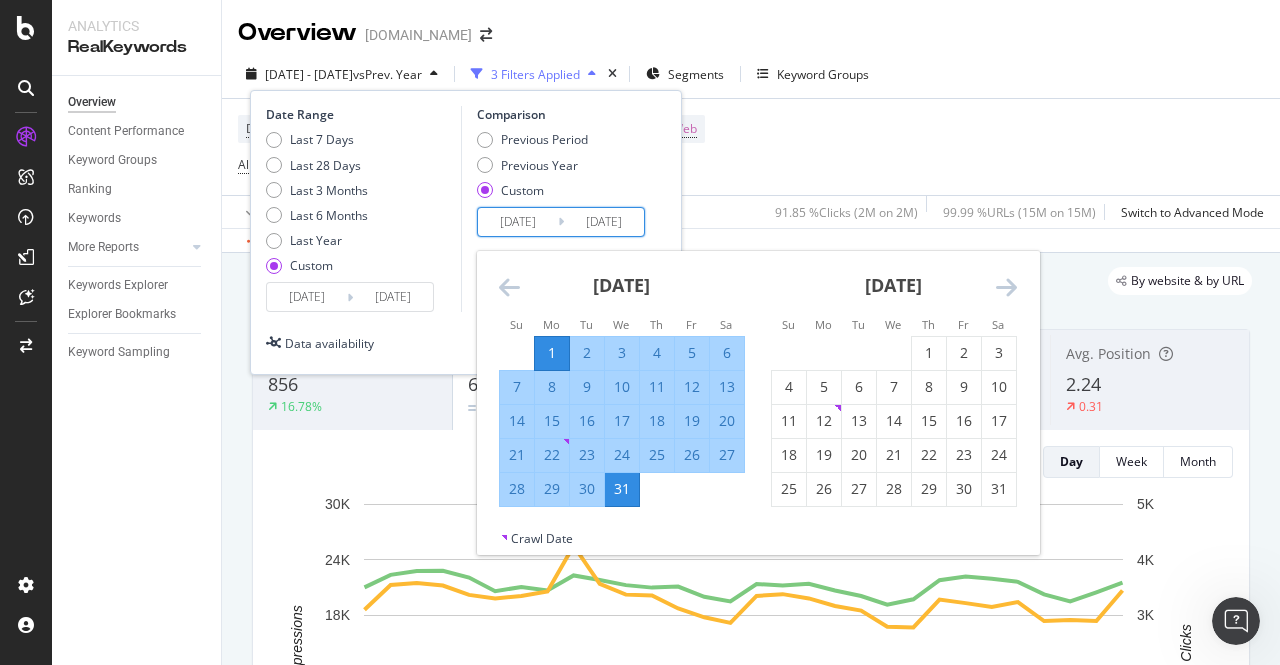 click at bounding box center (509, 287) 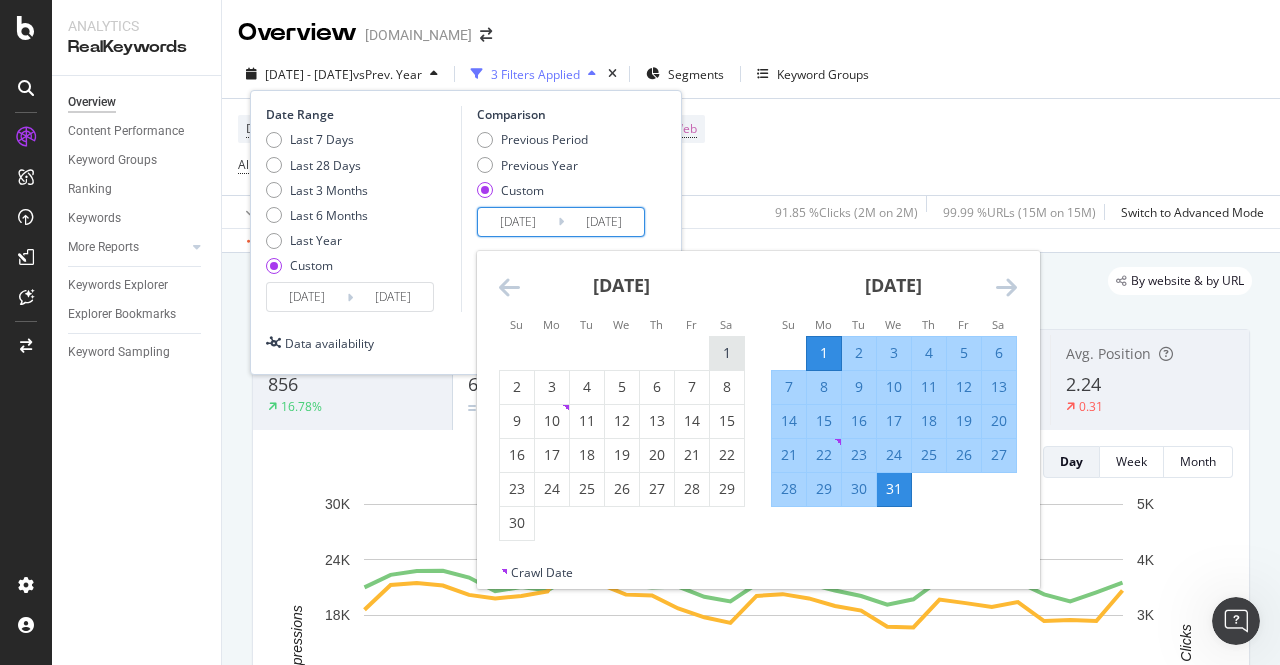 click on "1" at bounding box center [727, 353] 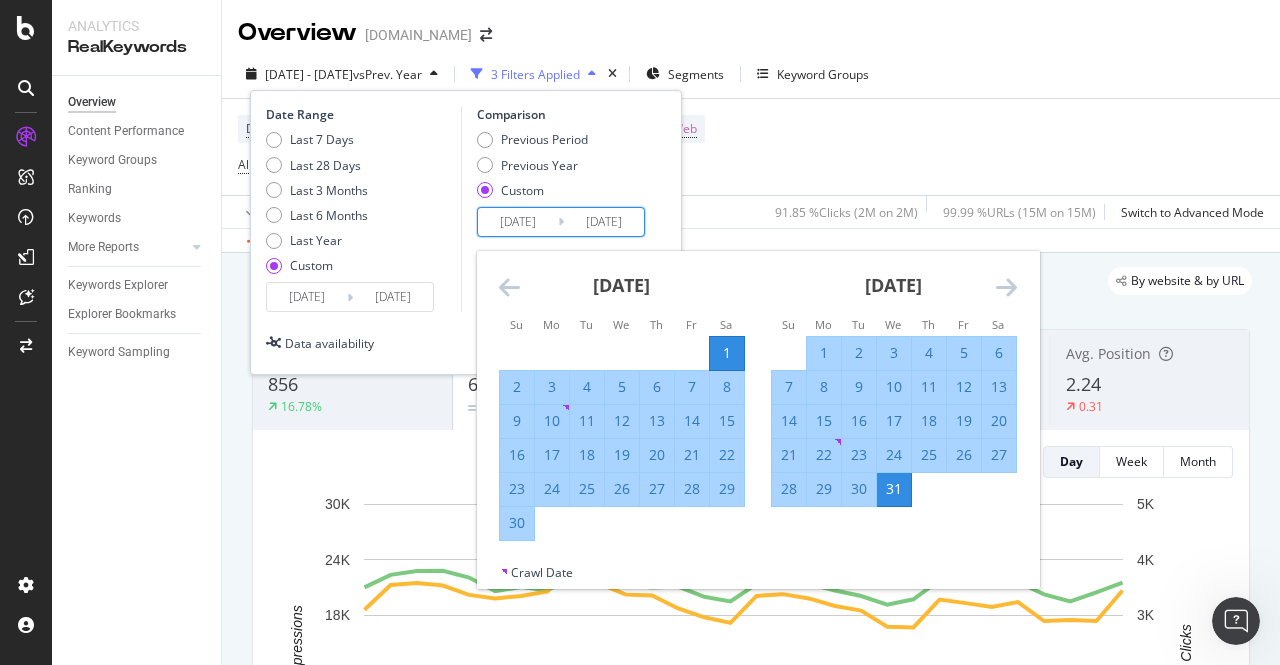 type on "[DATE]" 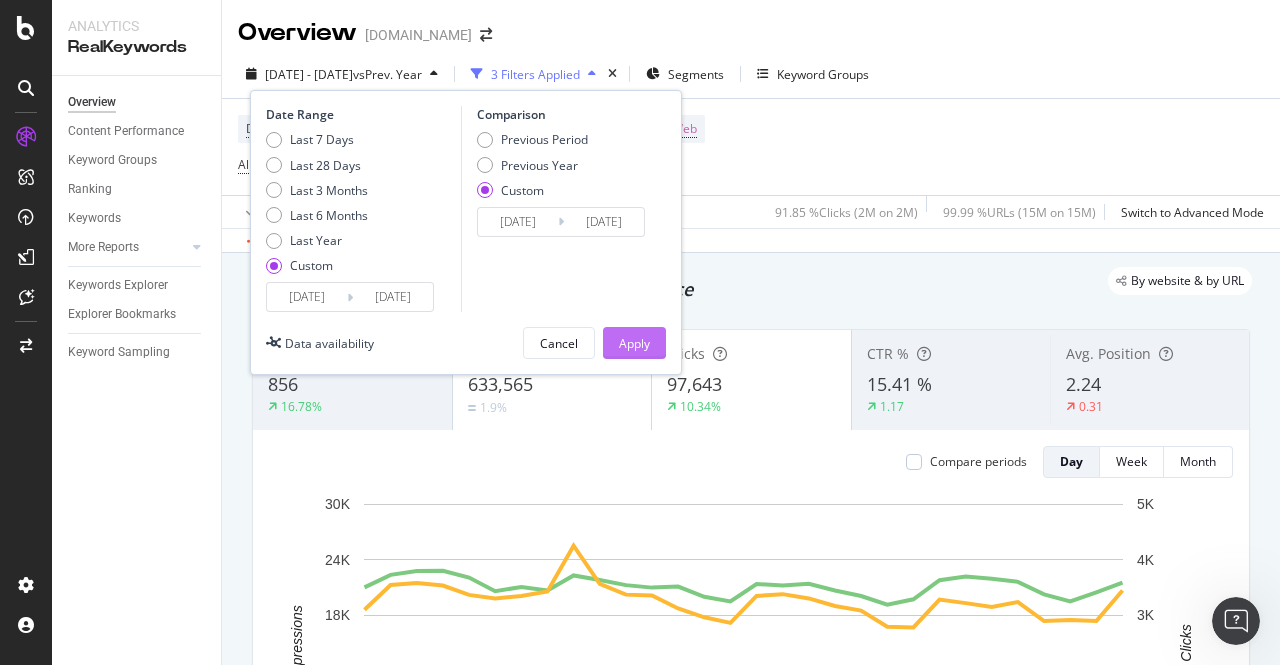 click on "Apply" at bounding box center [634, 343] 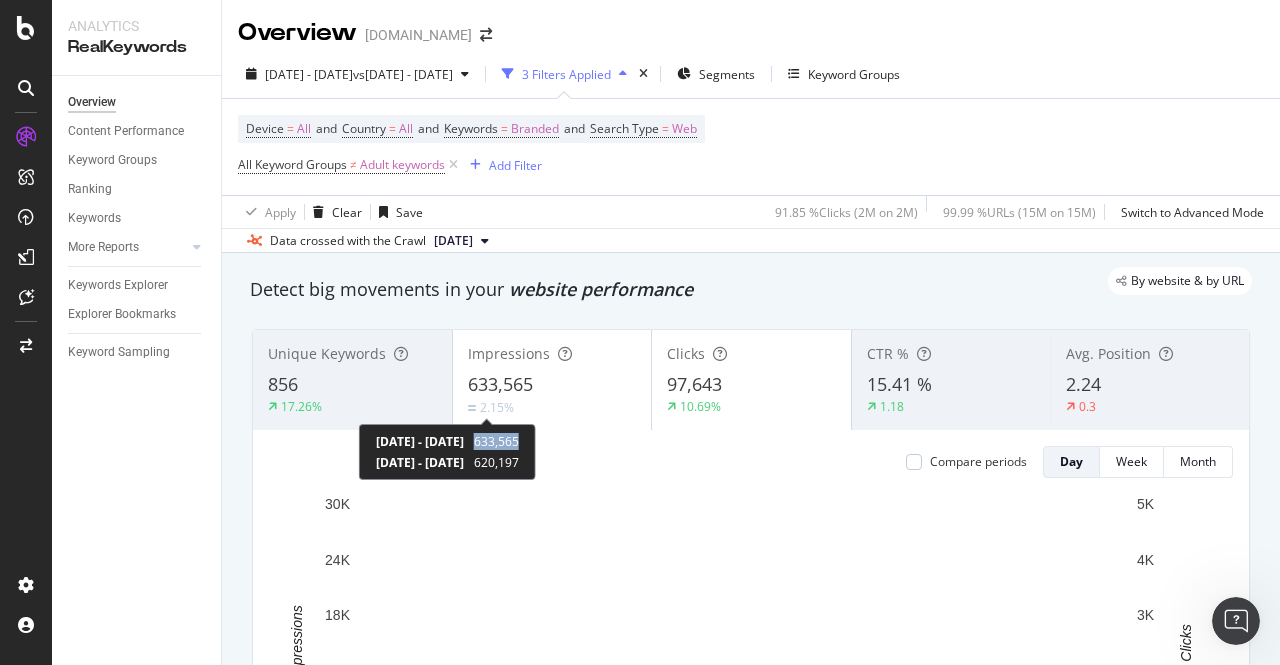 drag, startPoint x: 554, startPoint y: 439, endPoint x: 609, endPoint y: 443, distance: 55.145264 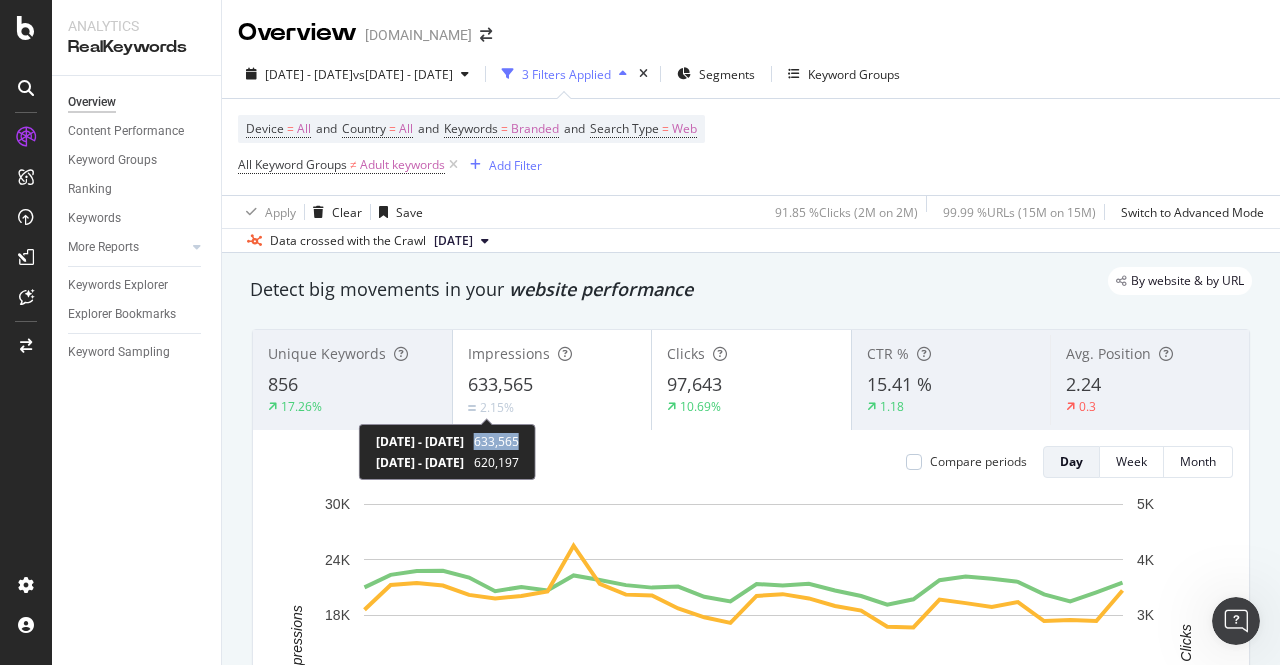 click on "[DATE] - [DATE] 633,565 [DATE] - [DATE] 620,197" at bounding box center [447, 452] 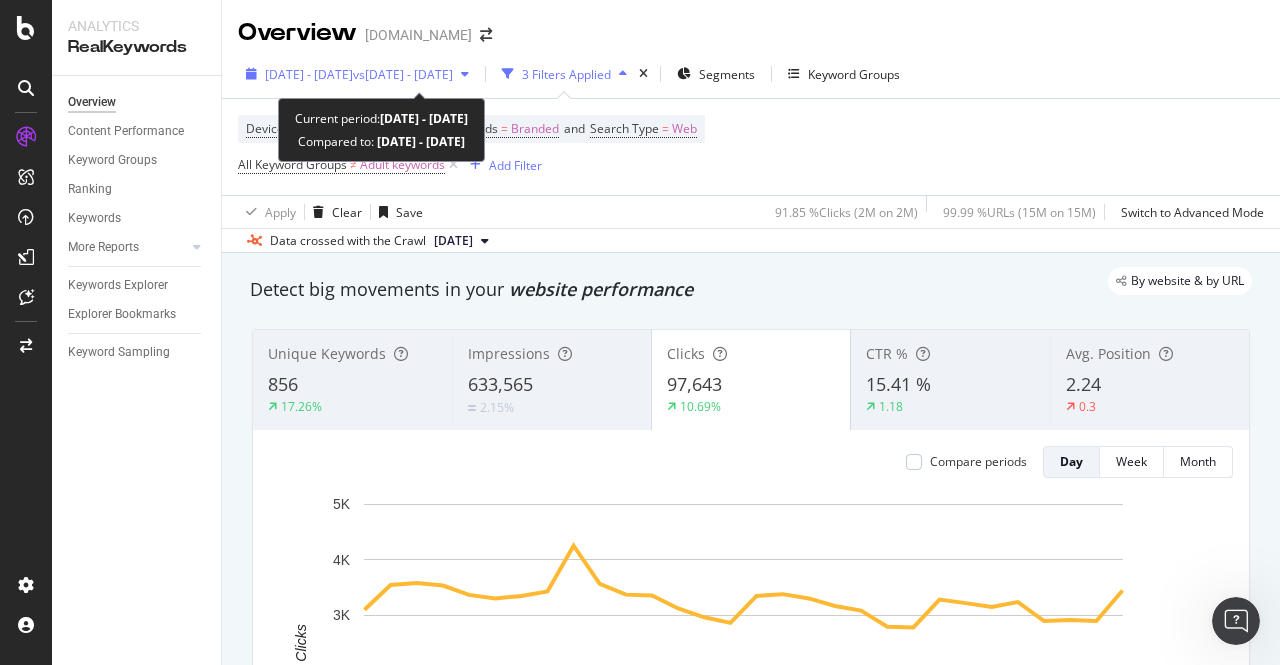 click on "[DATE] - [DATE]" at bounding box center [309, 74] 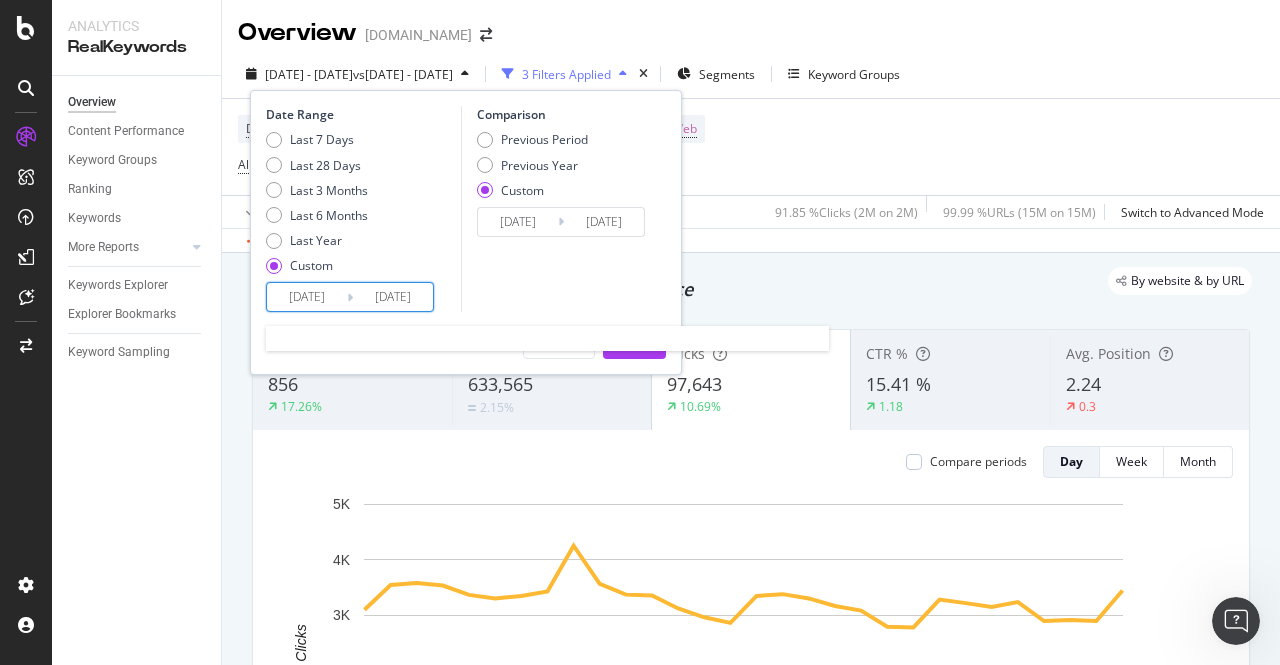 click on "[DATE]" at bounding box center (307, 297) 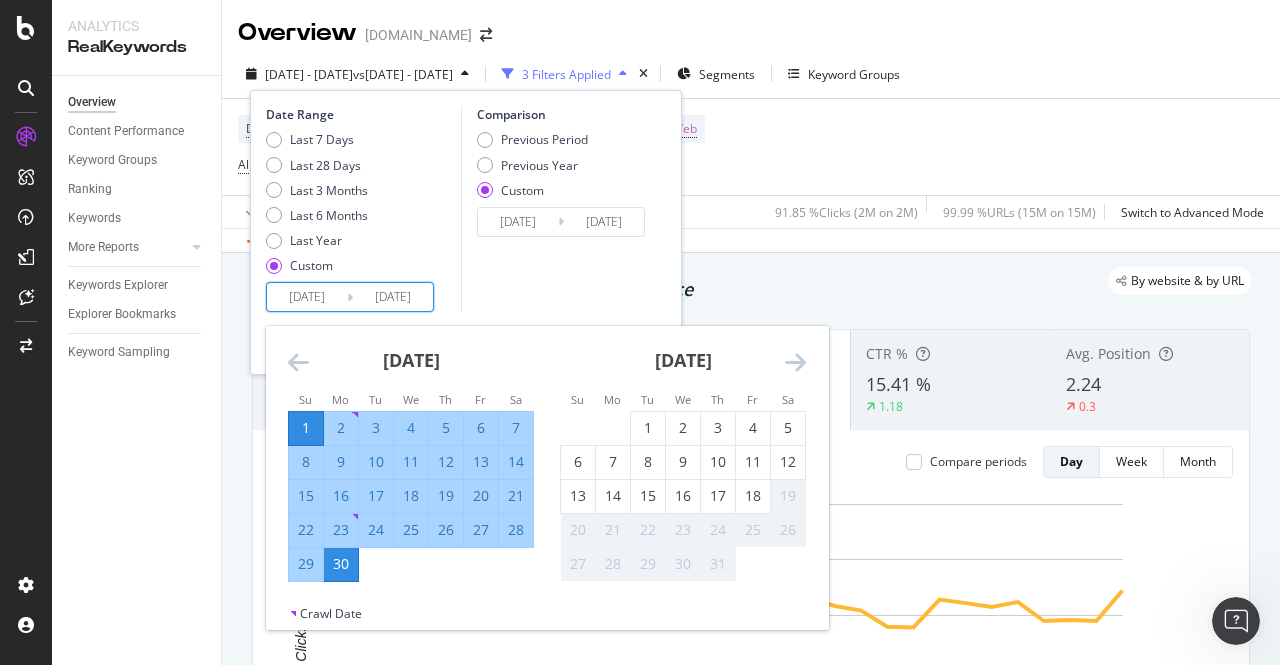 click at bounding box center (298, 362) 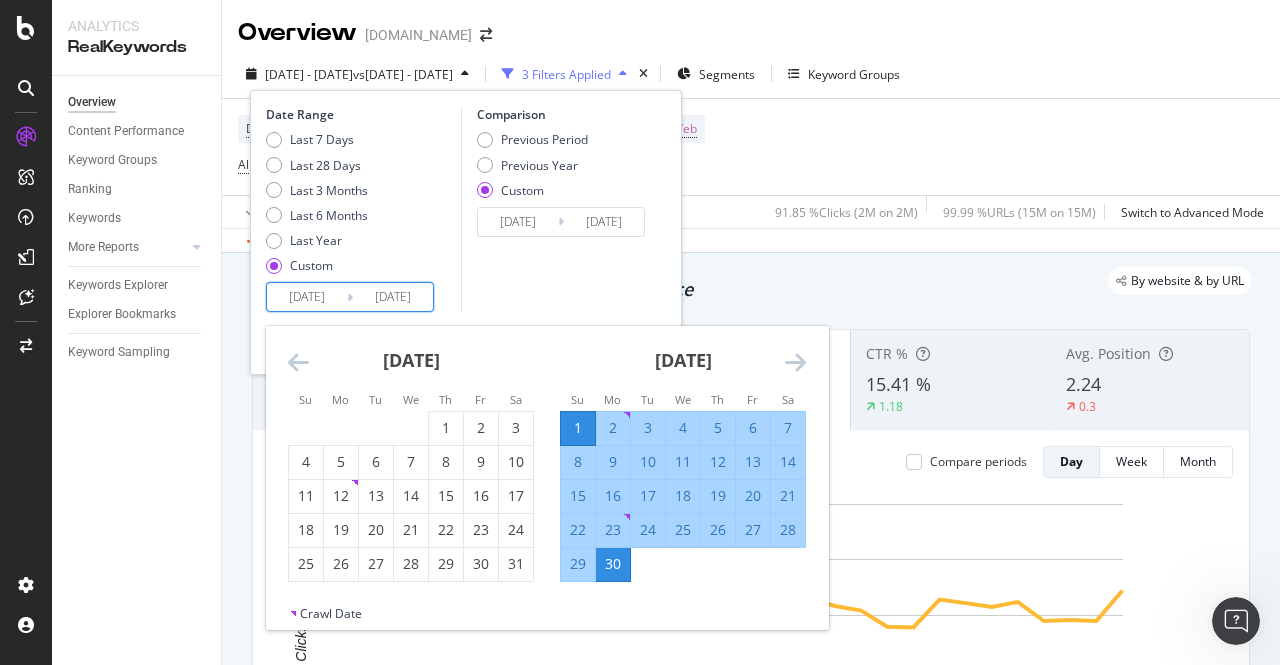 click at bounding box center (298, 362) 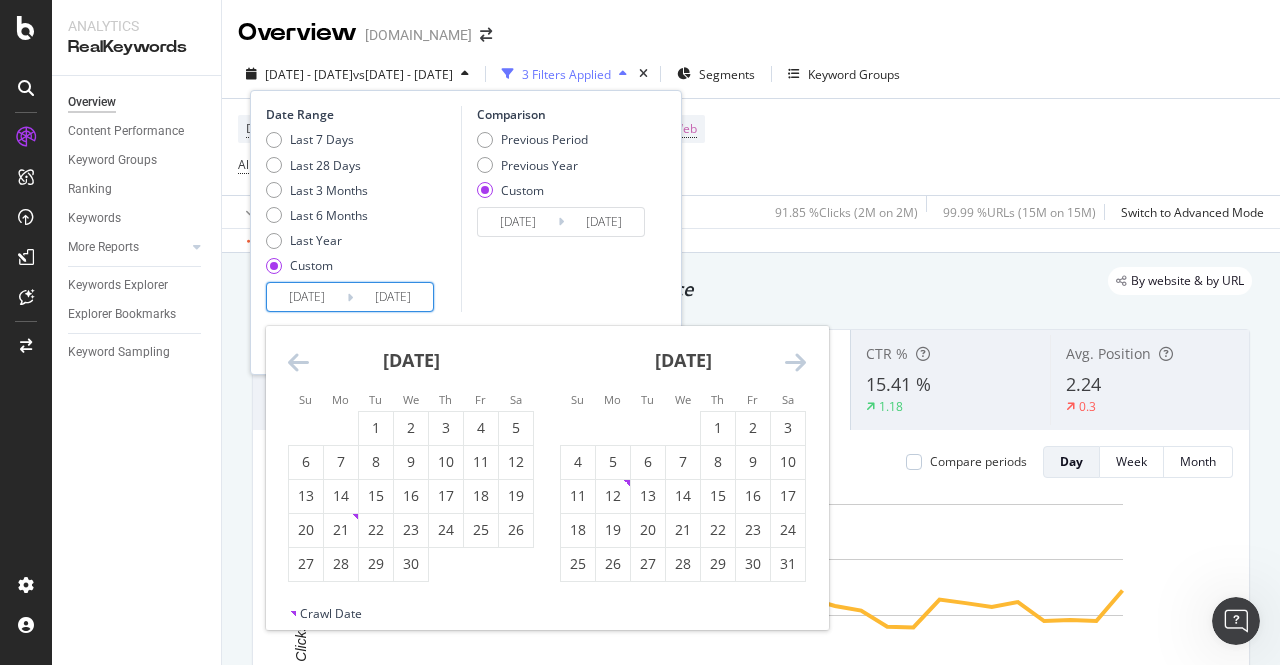 click at bounding box center (298, 362) 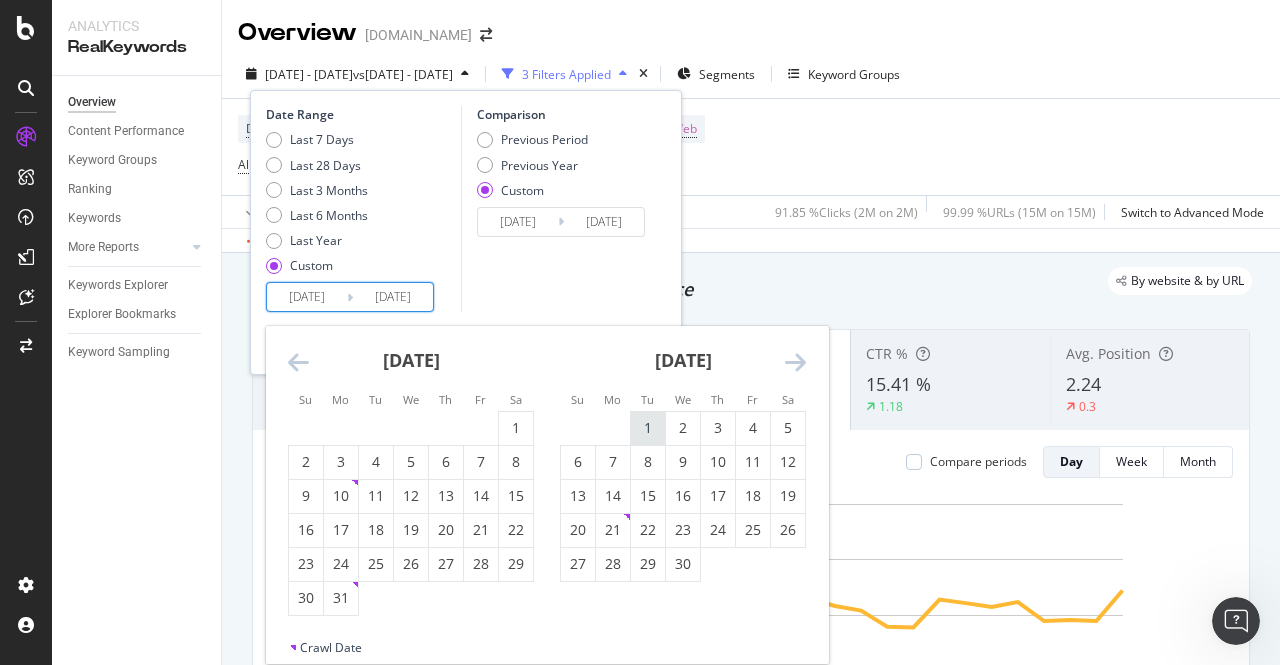 click on "1" at bounding box center [648, 428] 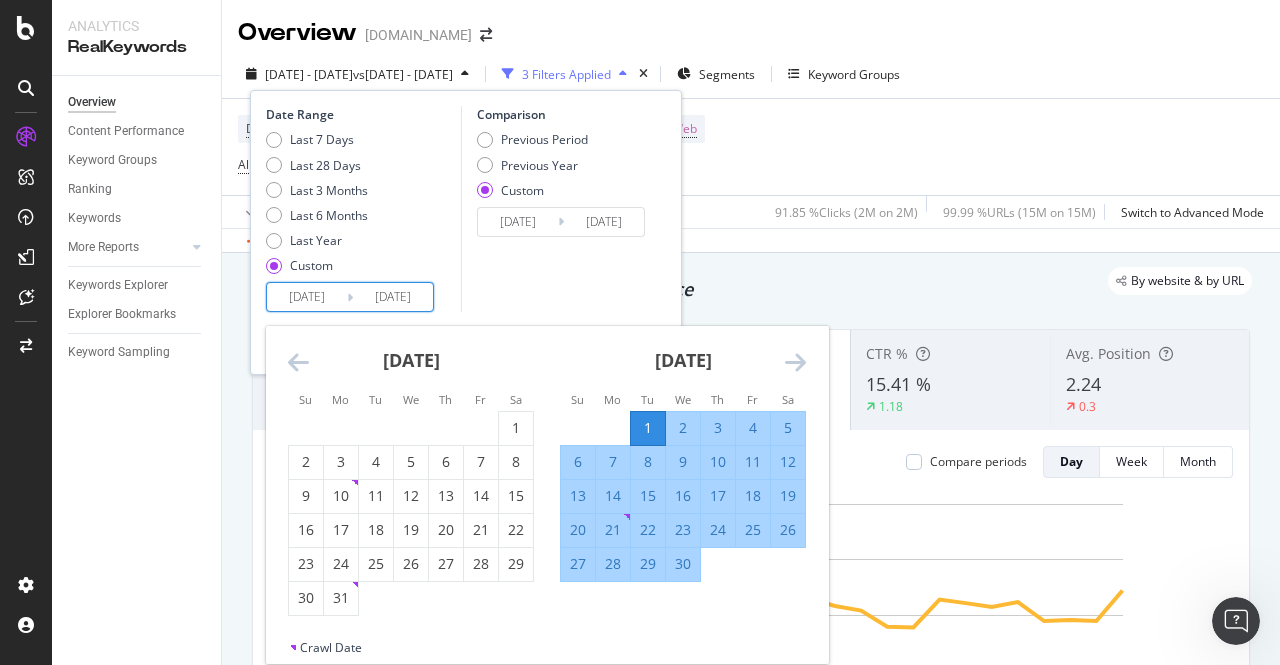 click on "Comparison Previous Period Previous Year Custom [DATE] Navigate forward to interact with the calendar and select a date. Press the question mark key to get the keyboard shortcuts for changing dates. [DATE] Navigate backward to interact with the calendar and select a date. Press the question mark key to get the keyboard shortcuts for changing dates." at bounding box center [556, 209] 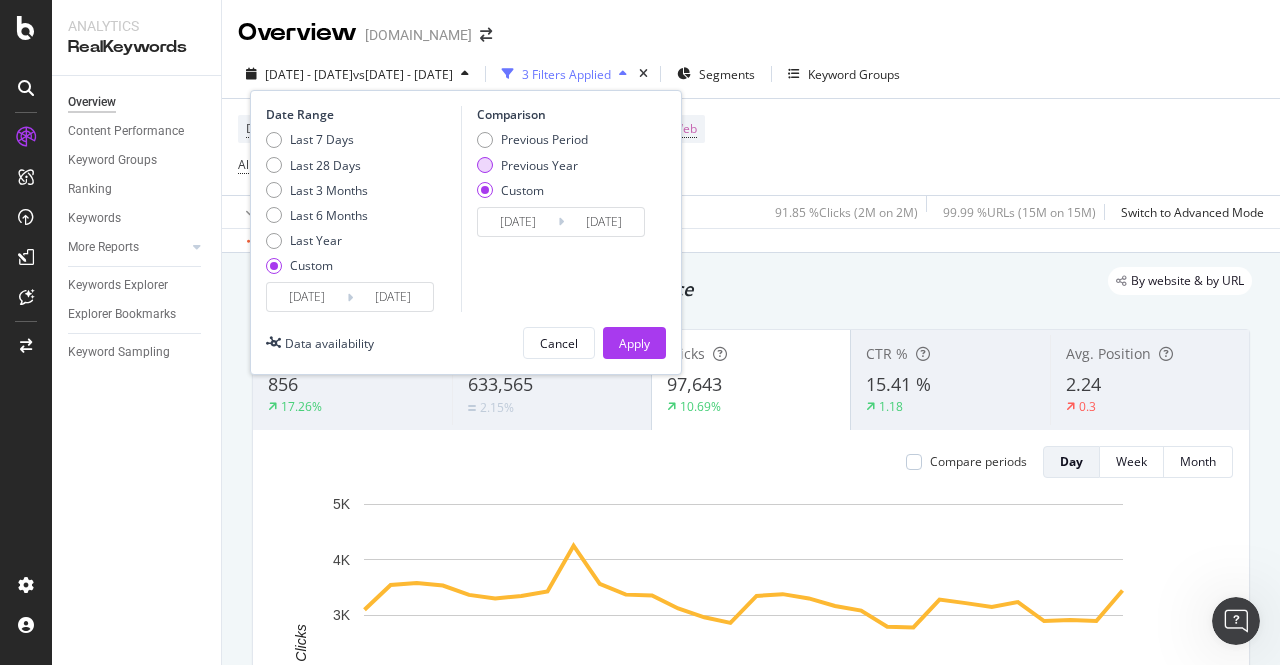 click at bounding box center (485, 165) 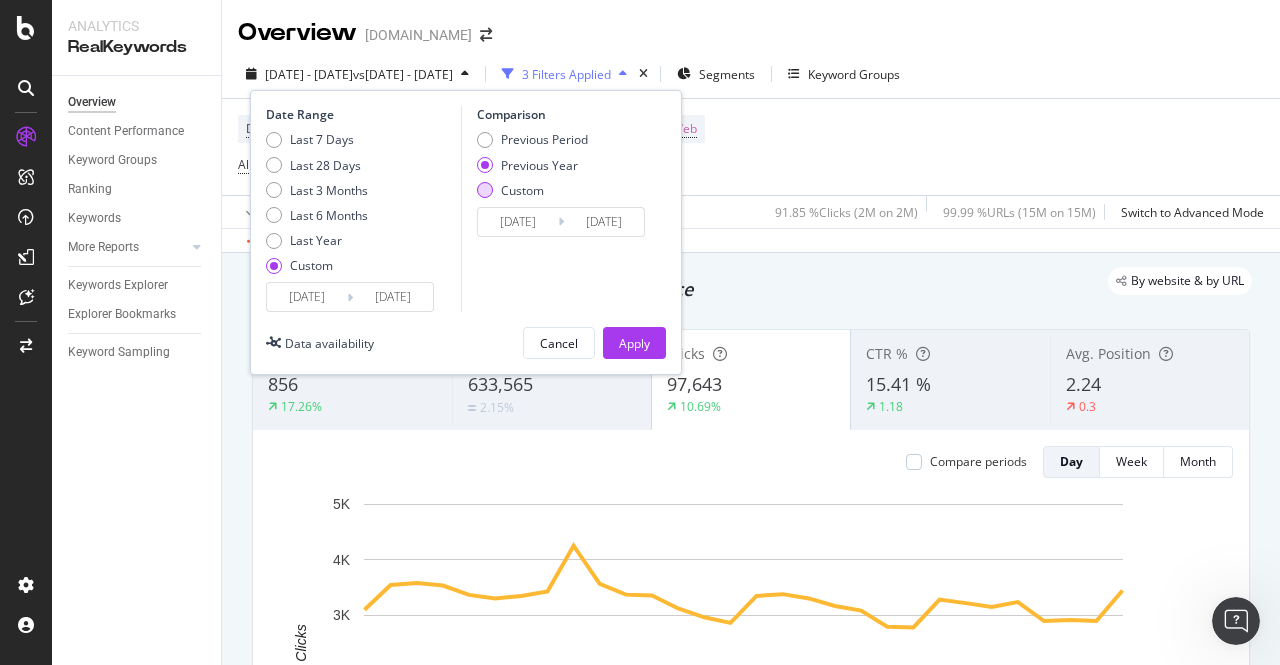 click on "Custom" at bounding box center (532, 190) 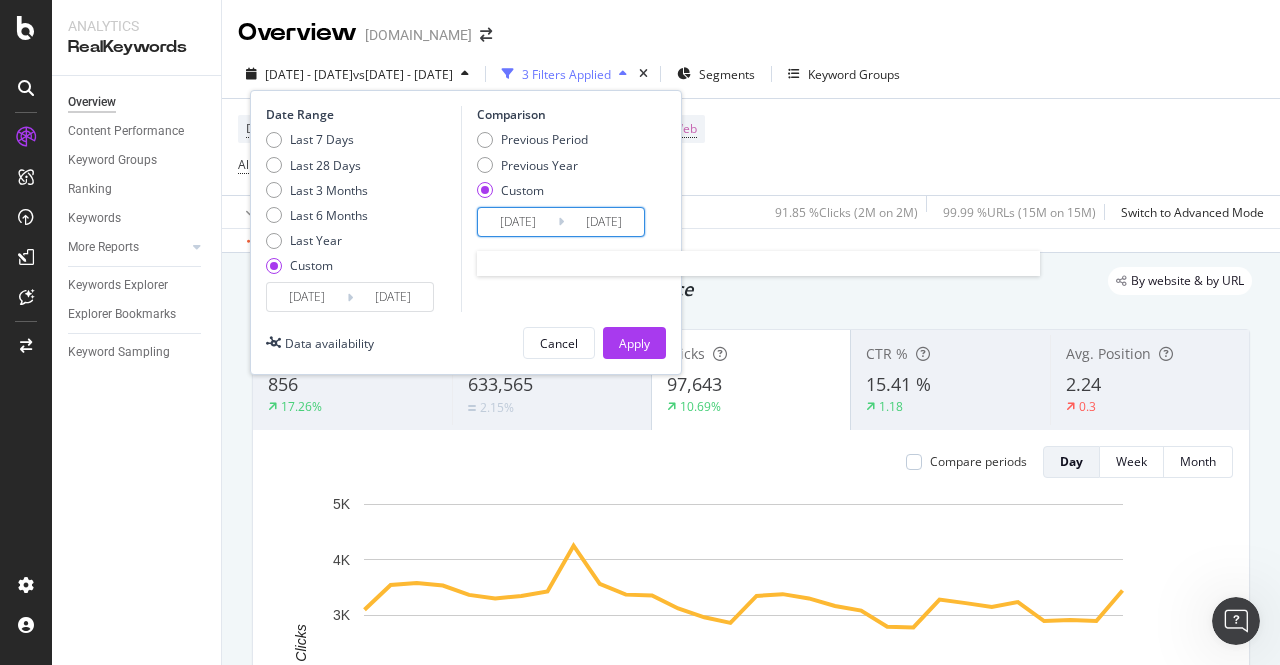 click on "[DATE]" at bounding box center [518, 222] 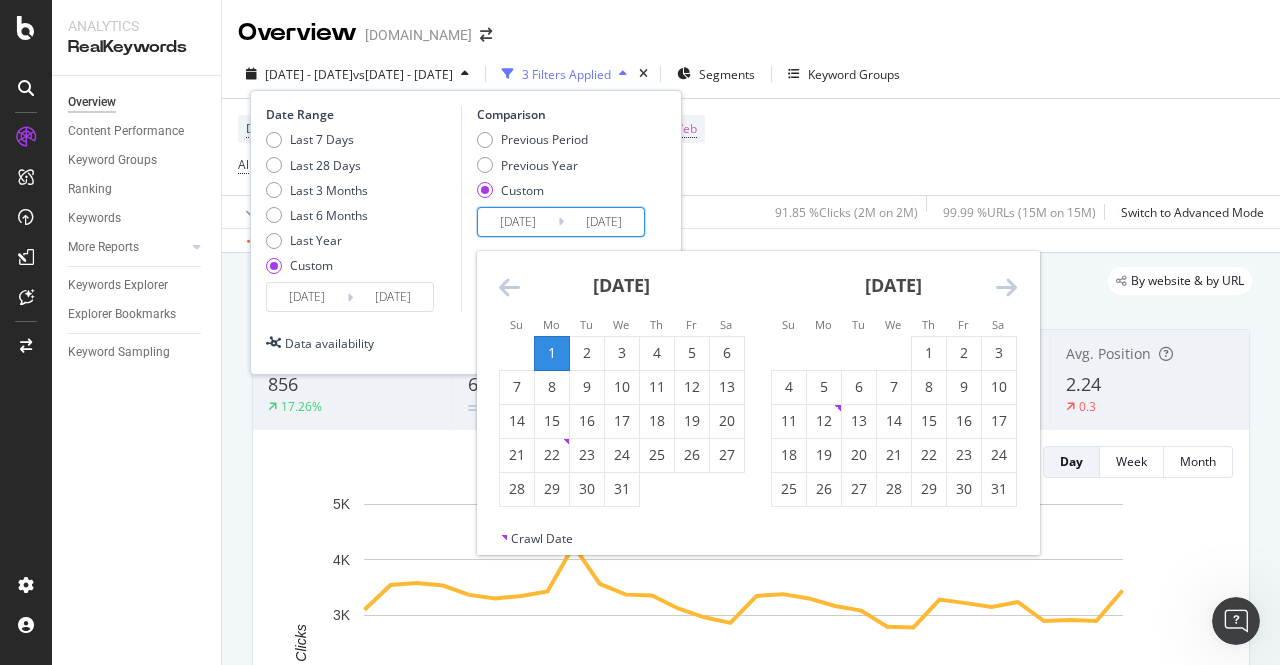 click at bounding box center [509, 287] 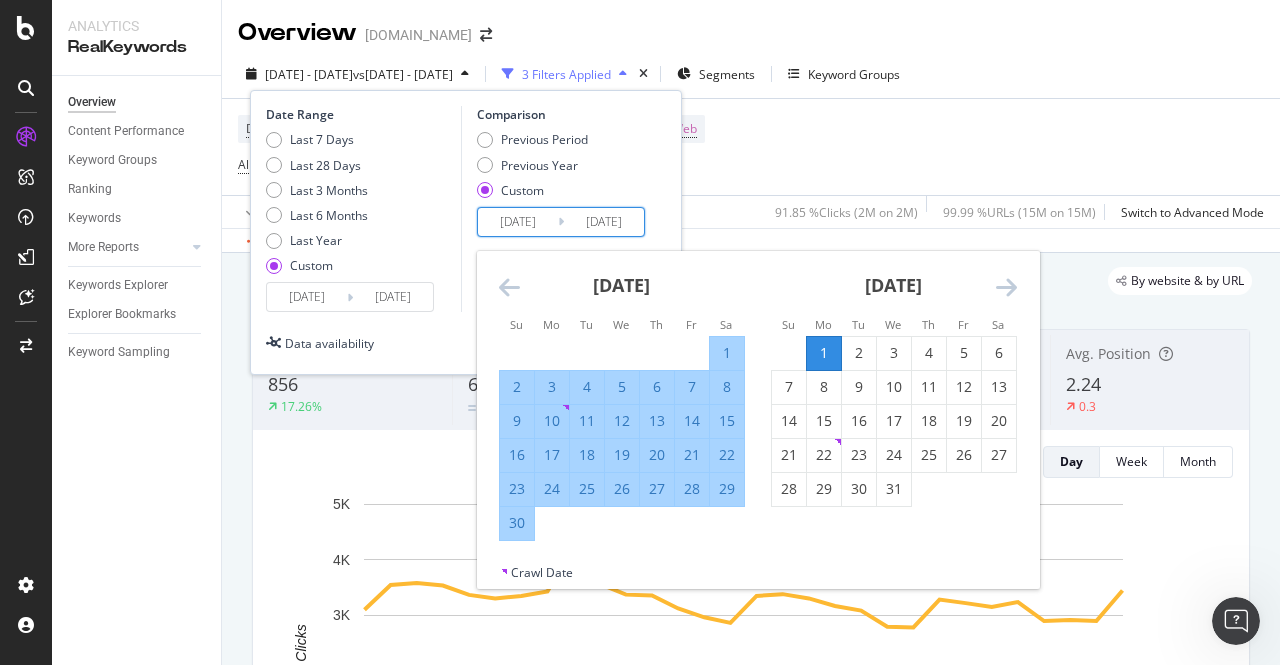 click at bounding box center (509, 287) 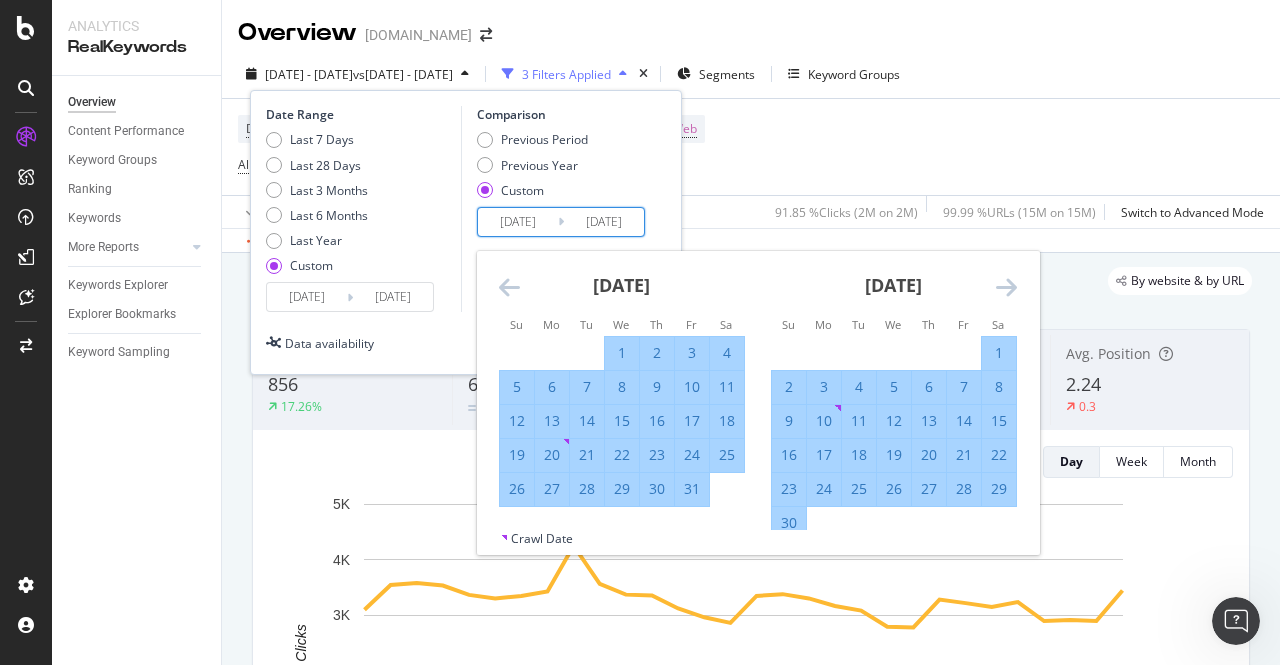click at bounding box center (509, 287) 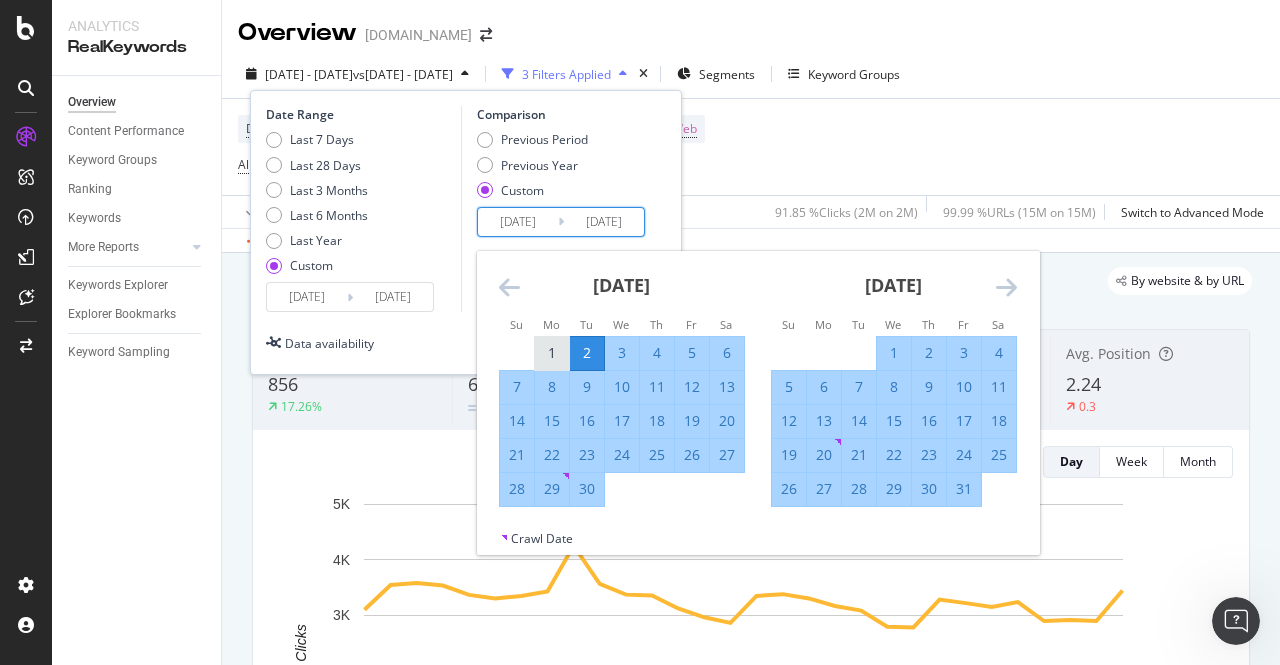 click on "1" at bounding box center (552, 353) 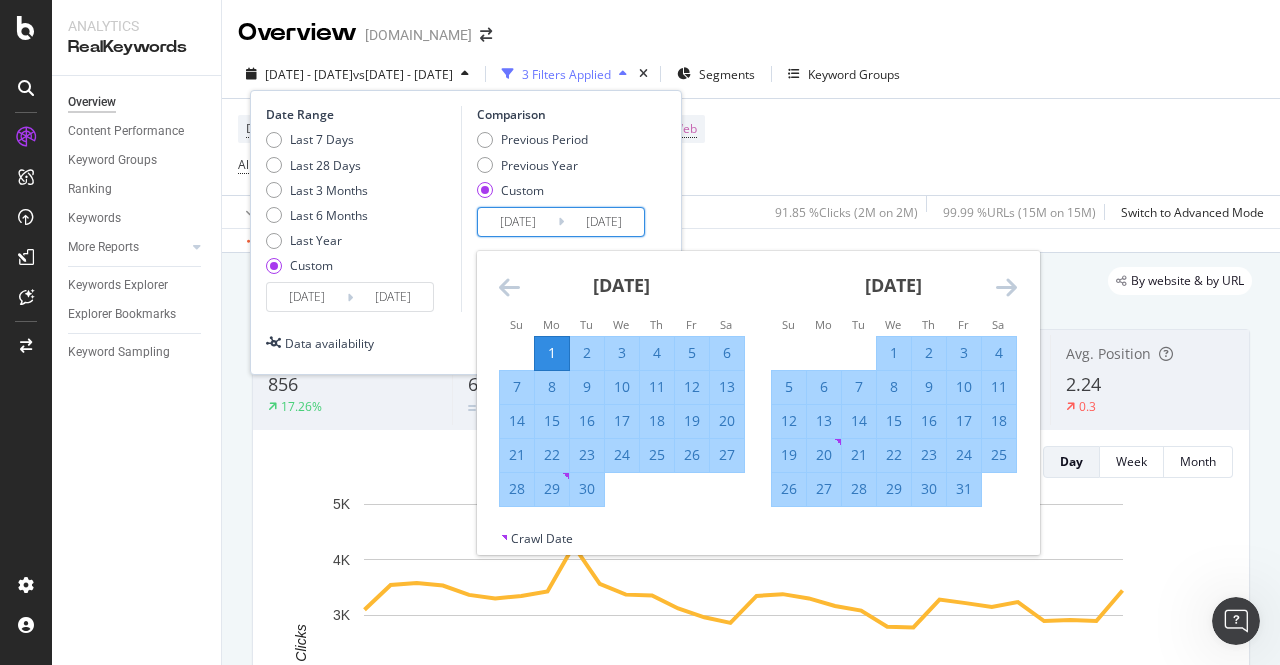 click at bounding box center [1006, 287] 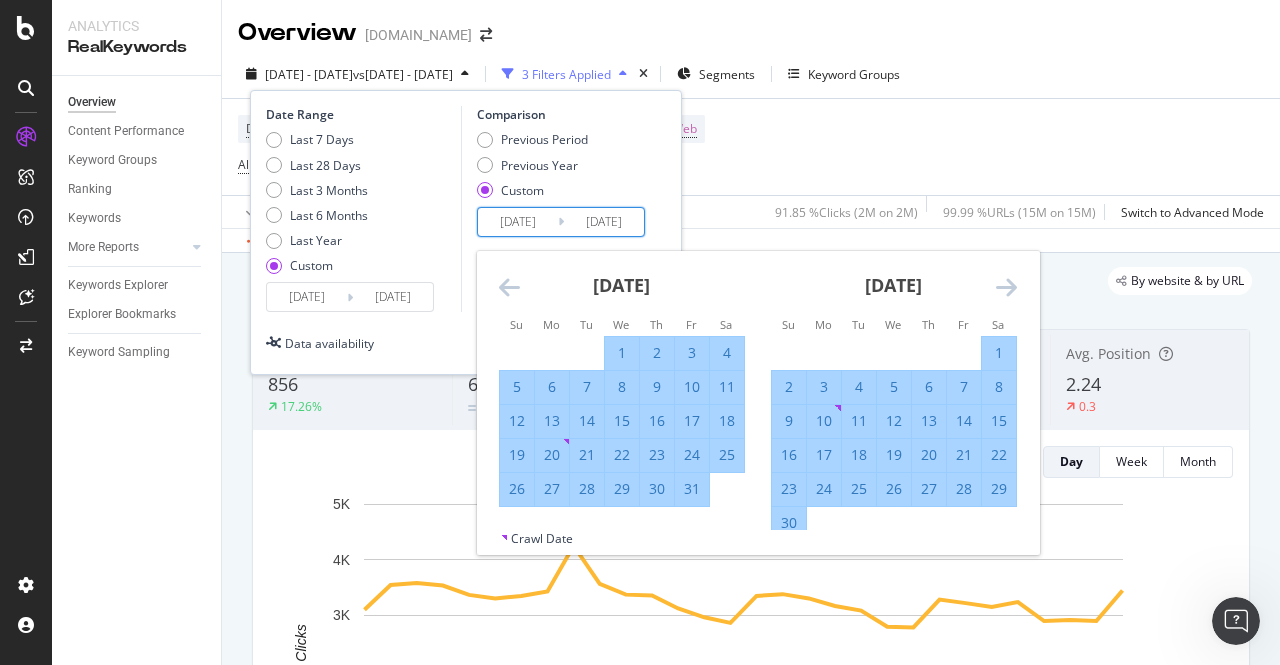 click at bounding box center [1006, 287] 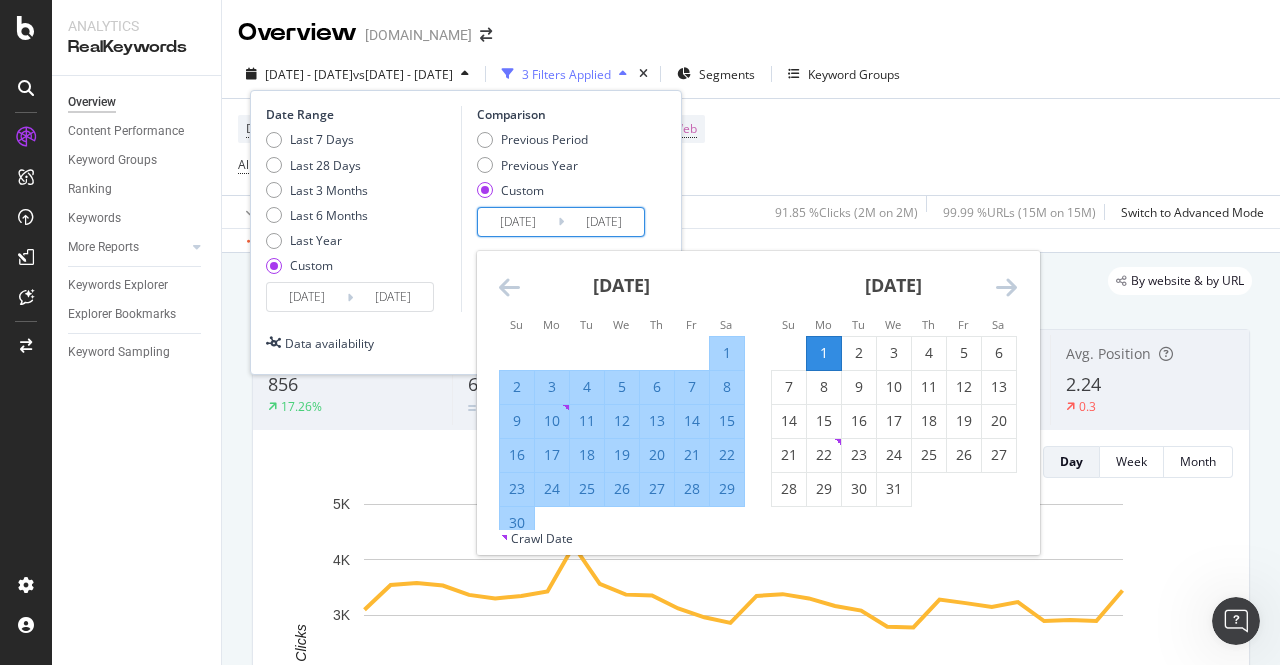 click on "30" at bounding box center [517, 523] 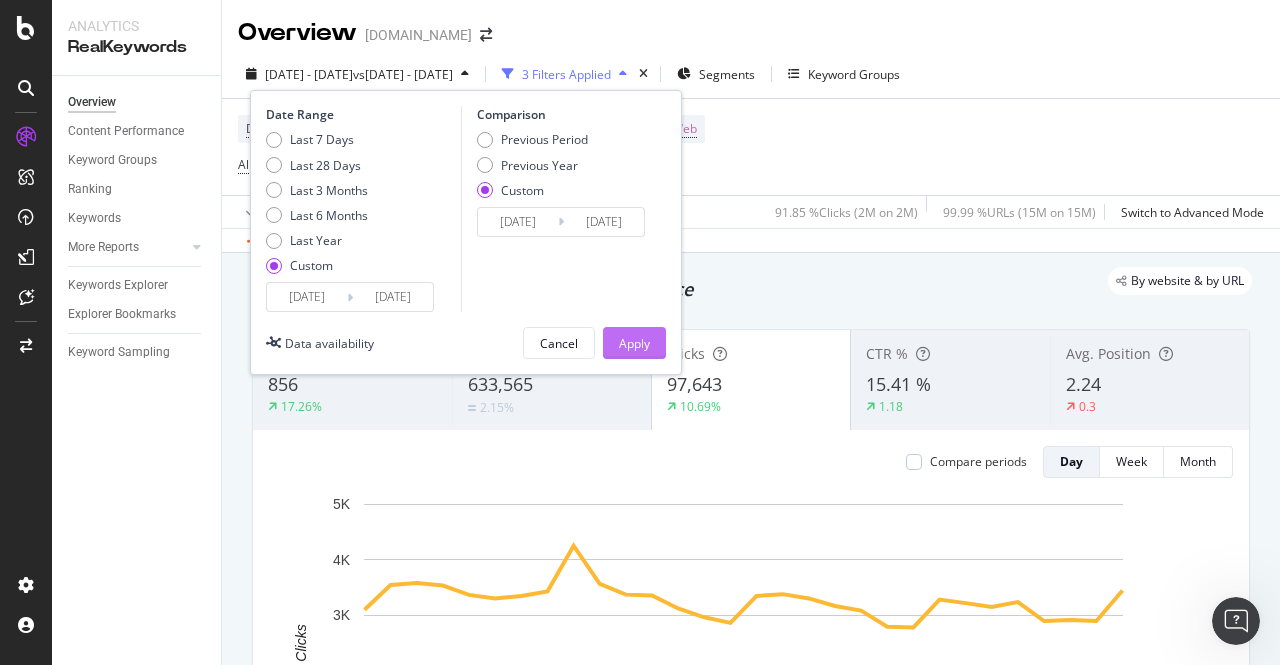 click on "Apply" at bounding box center (634, 343) 